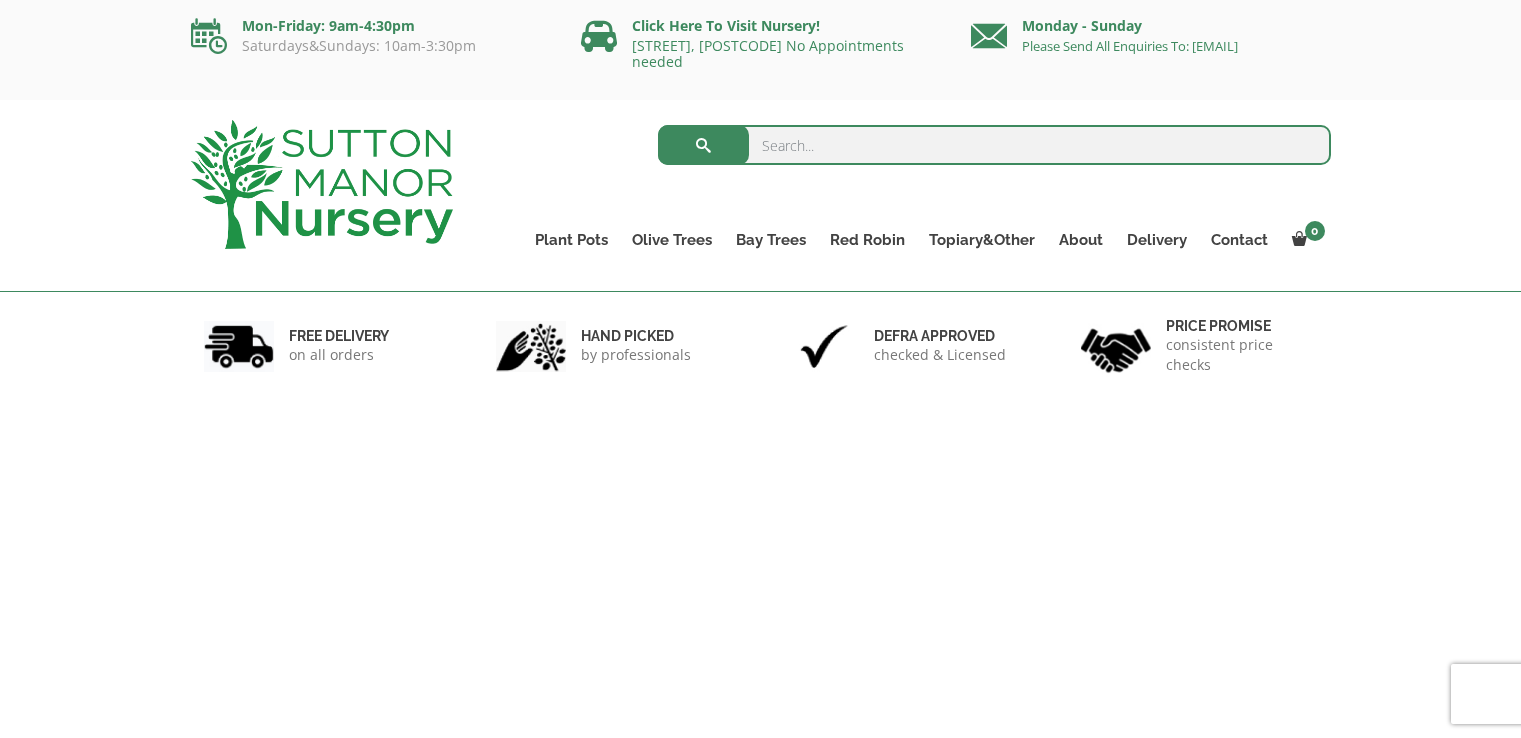 scroll, scrollTop: 0, scrollLeft: 0, axis: both 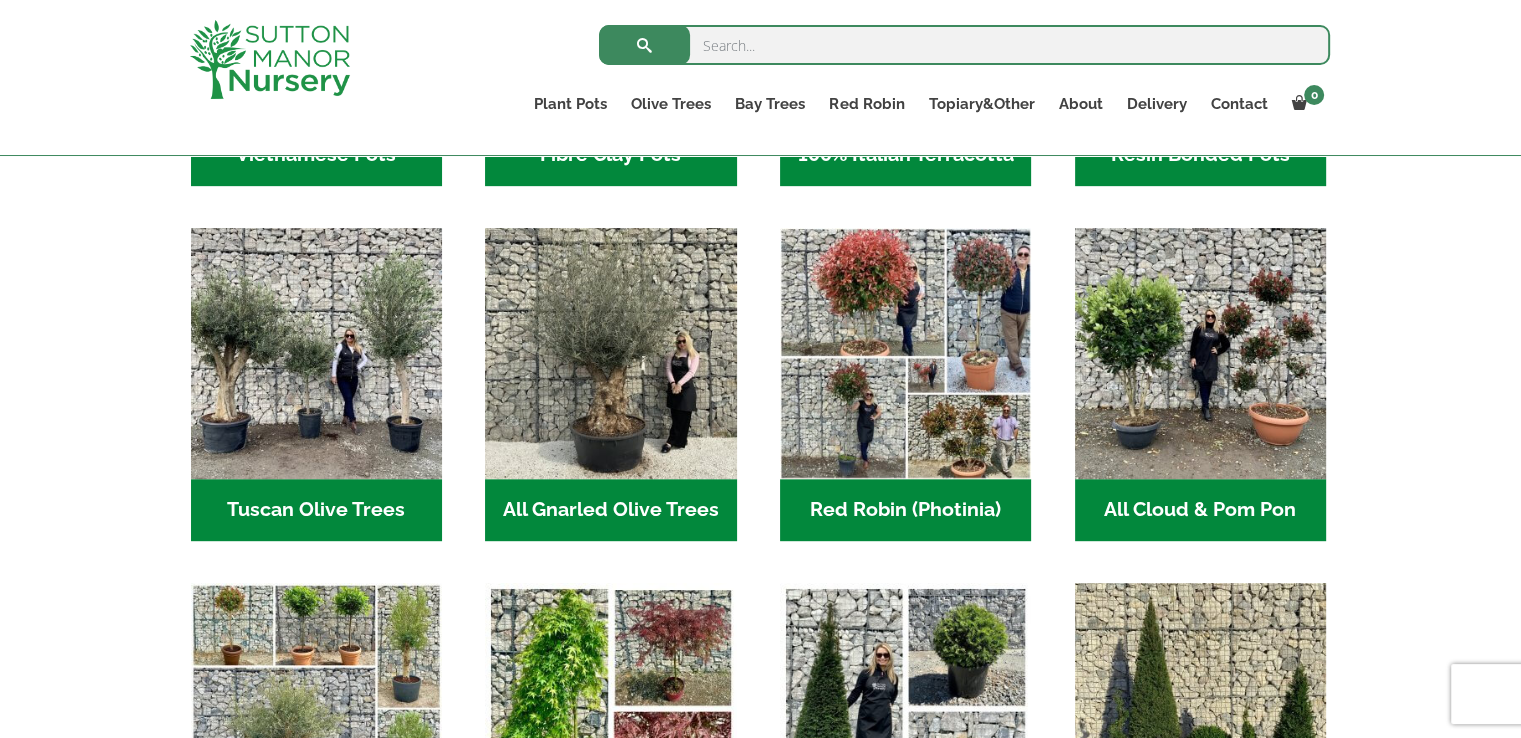 drag, startPoint x: 1524, startPoint y: 45, endPoint x: 1535, endPoint y: 214, distance: 169.3576 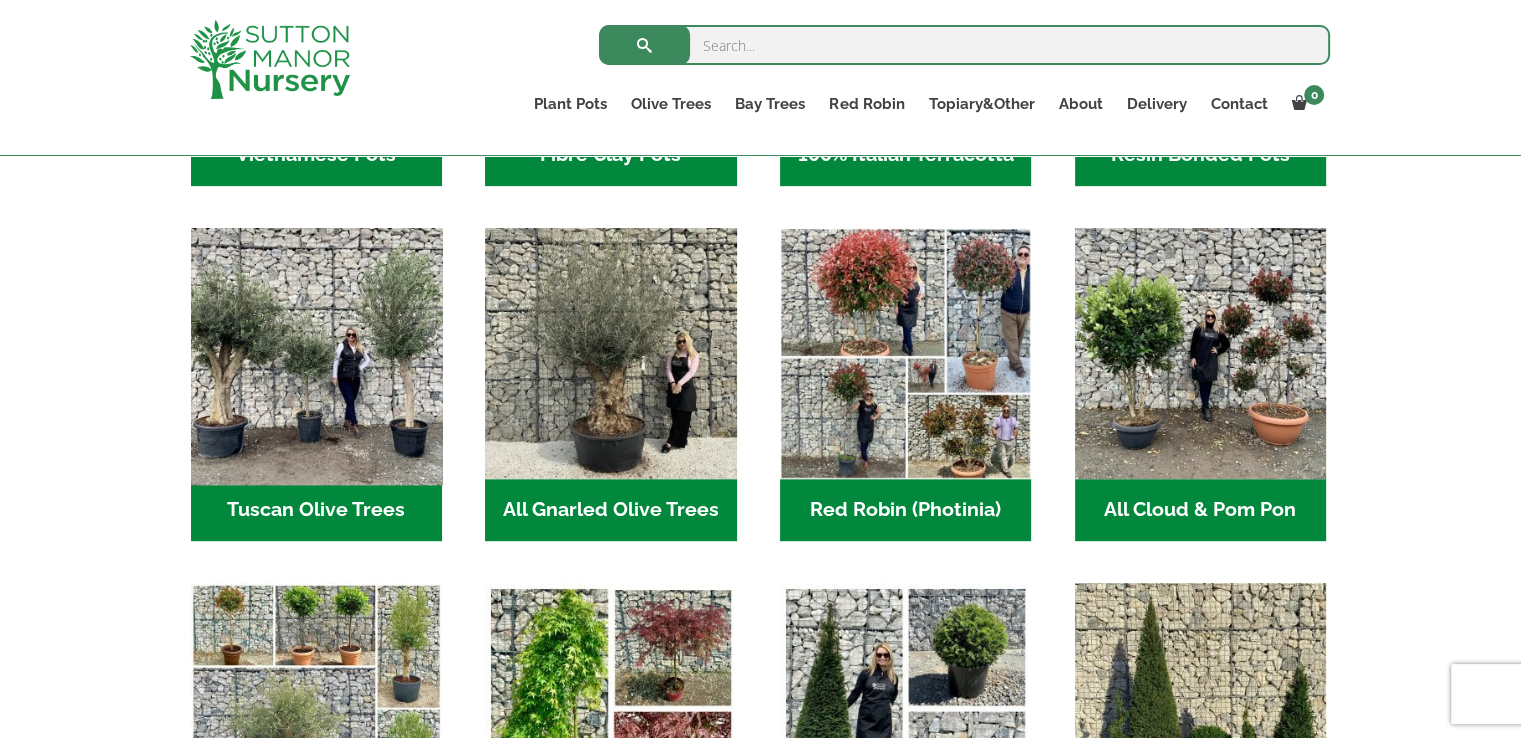 click at bounding box center [316, 354] 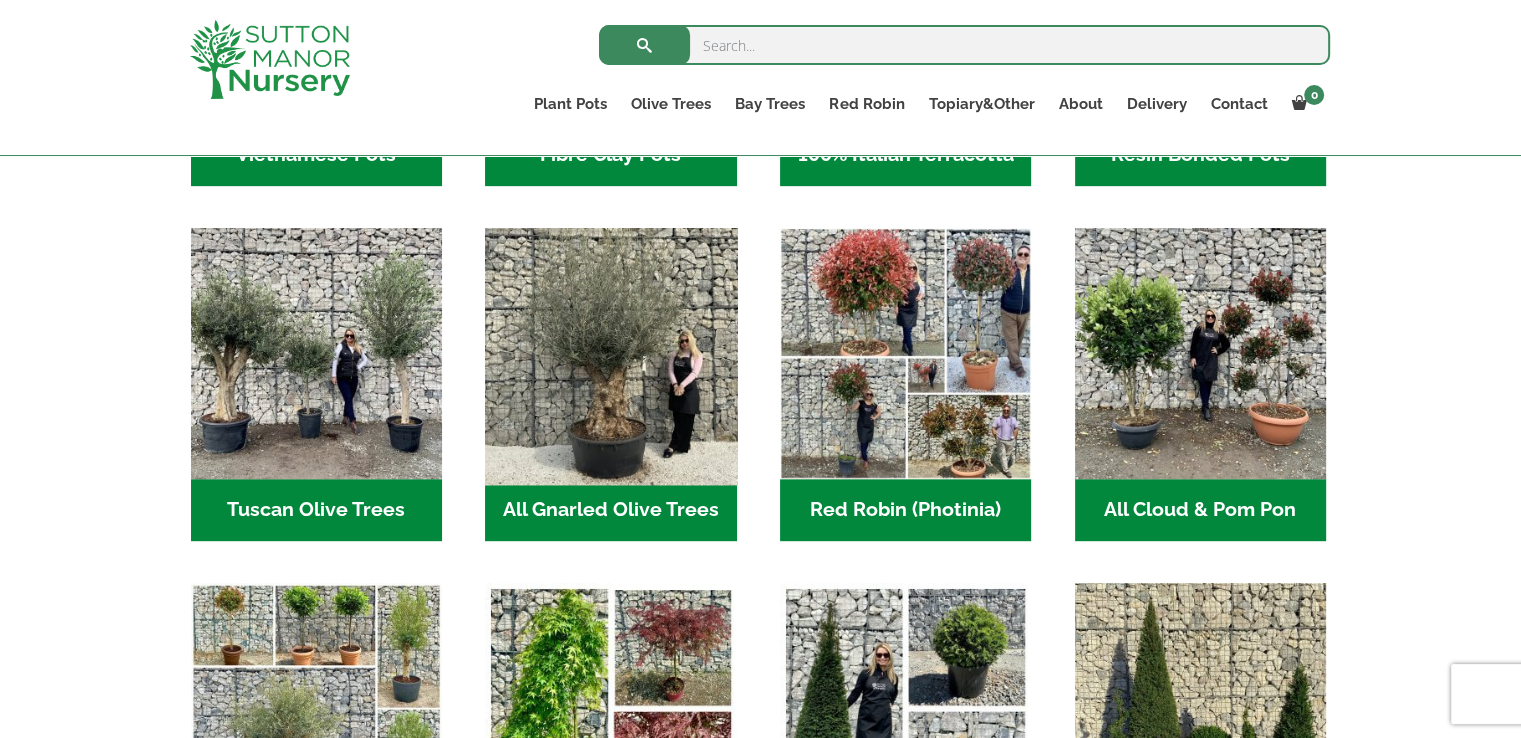 click at bounding box center (611, 354) 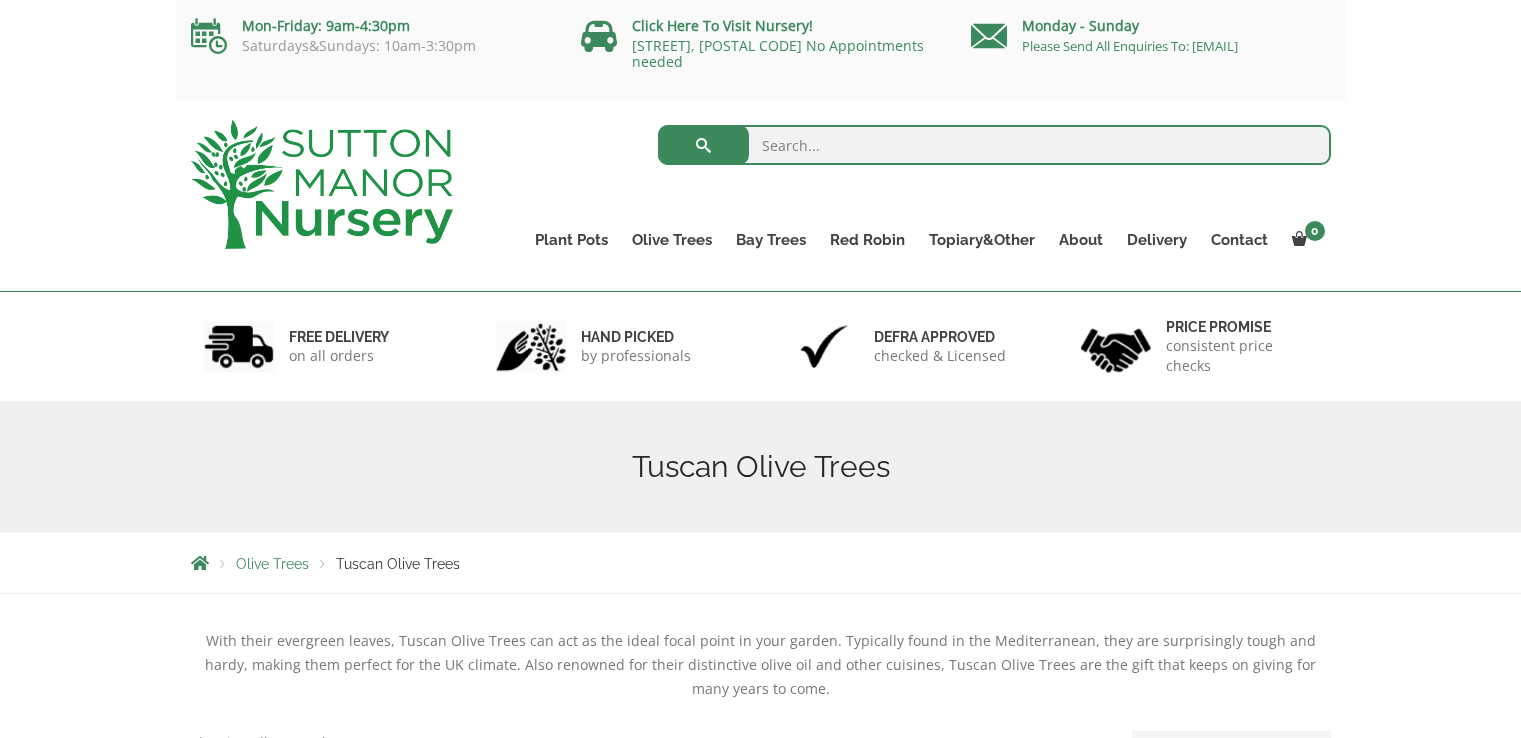 scroll, scrollTop: 0, scrollLeft: 0, axis: both 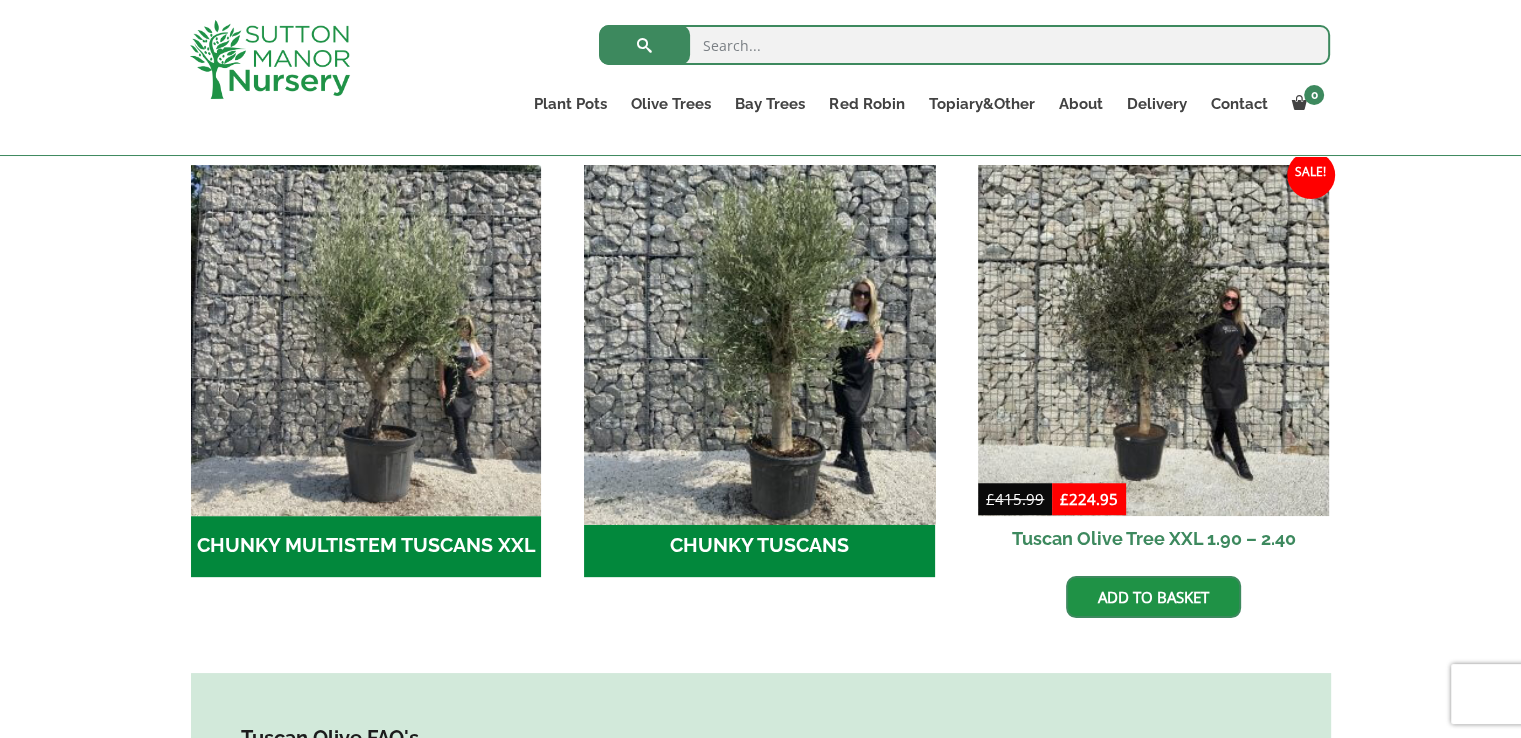 click at bounding box center (760, 340) 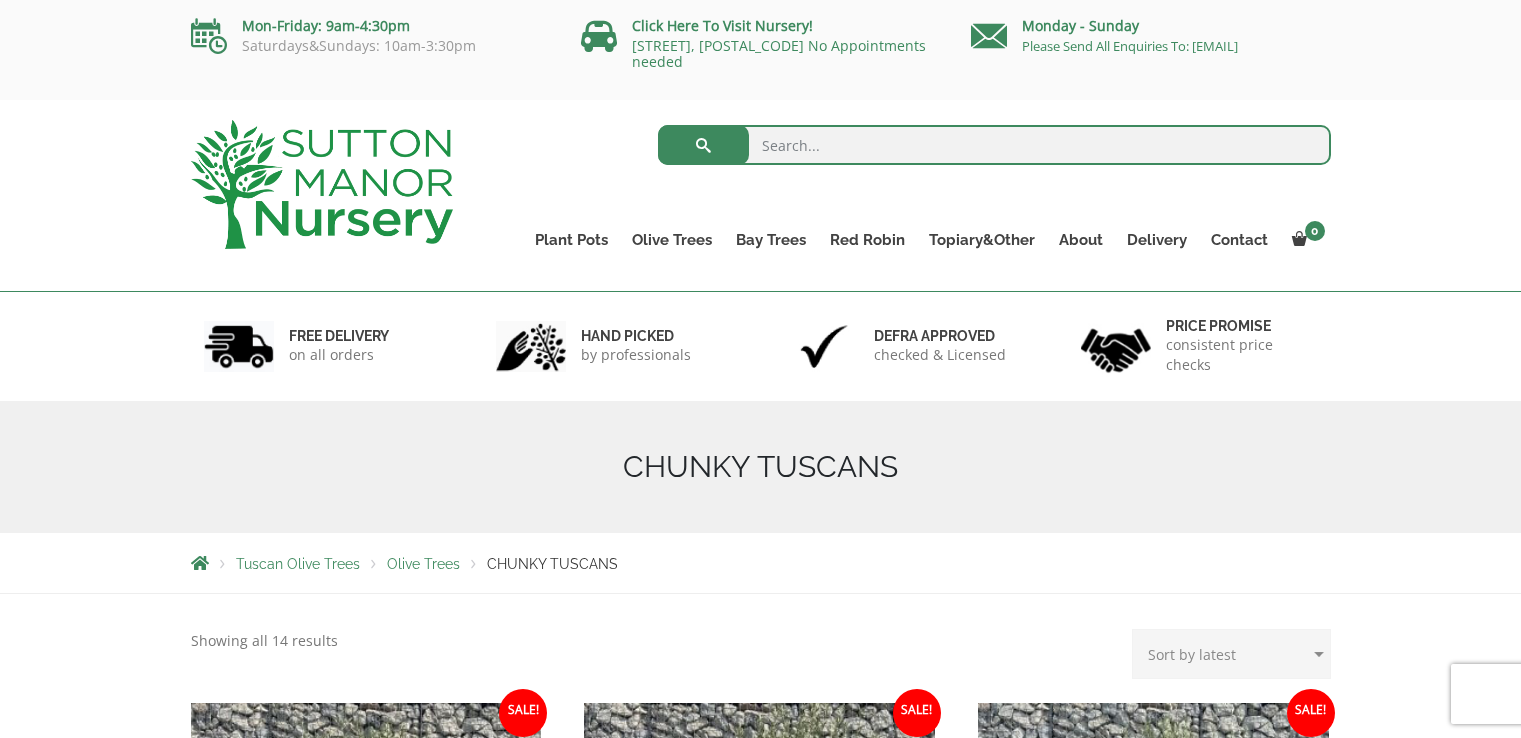 scroll, scrollTop: 0, scrollLeft: 0, axis: both 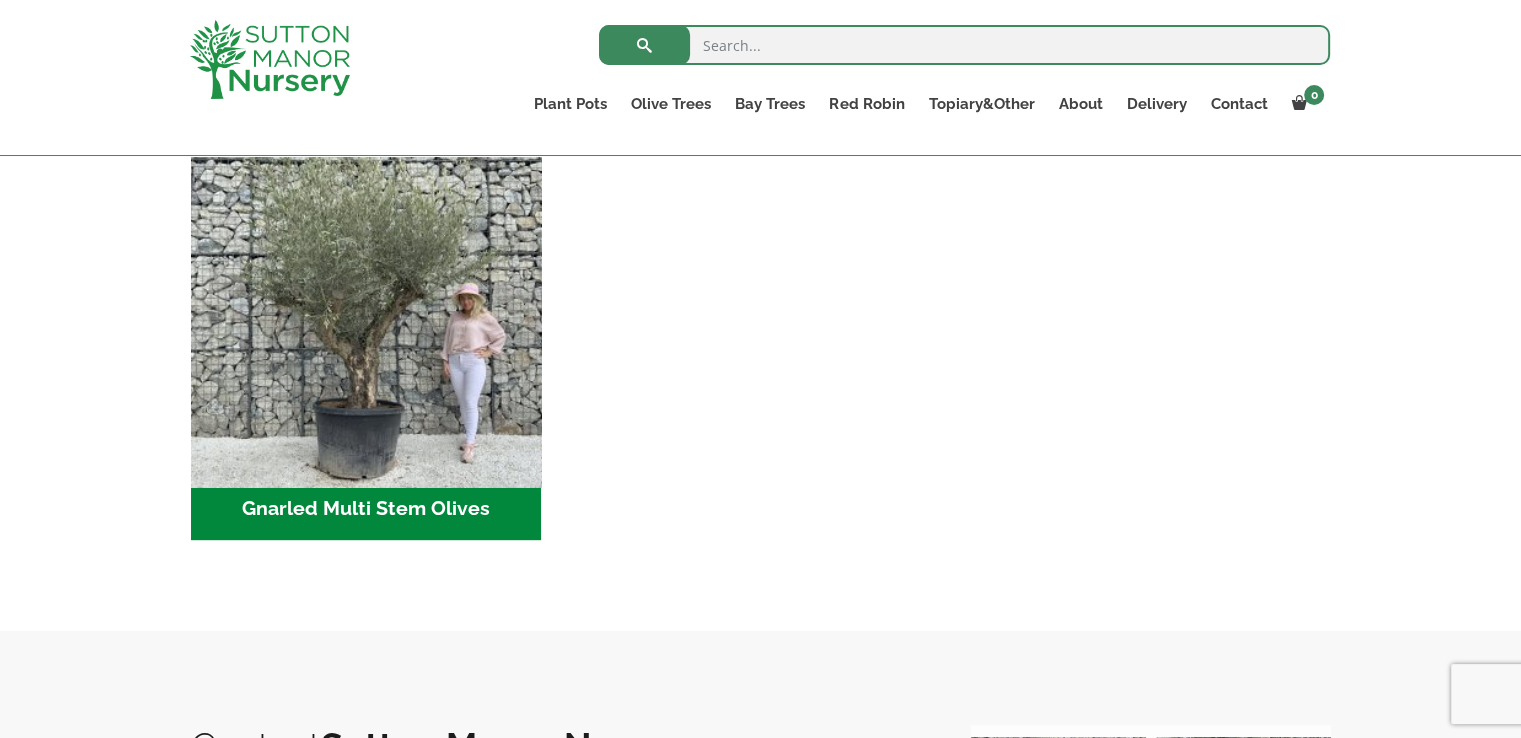 click at bounding box center (366, 303) 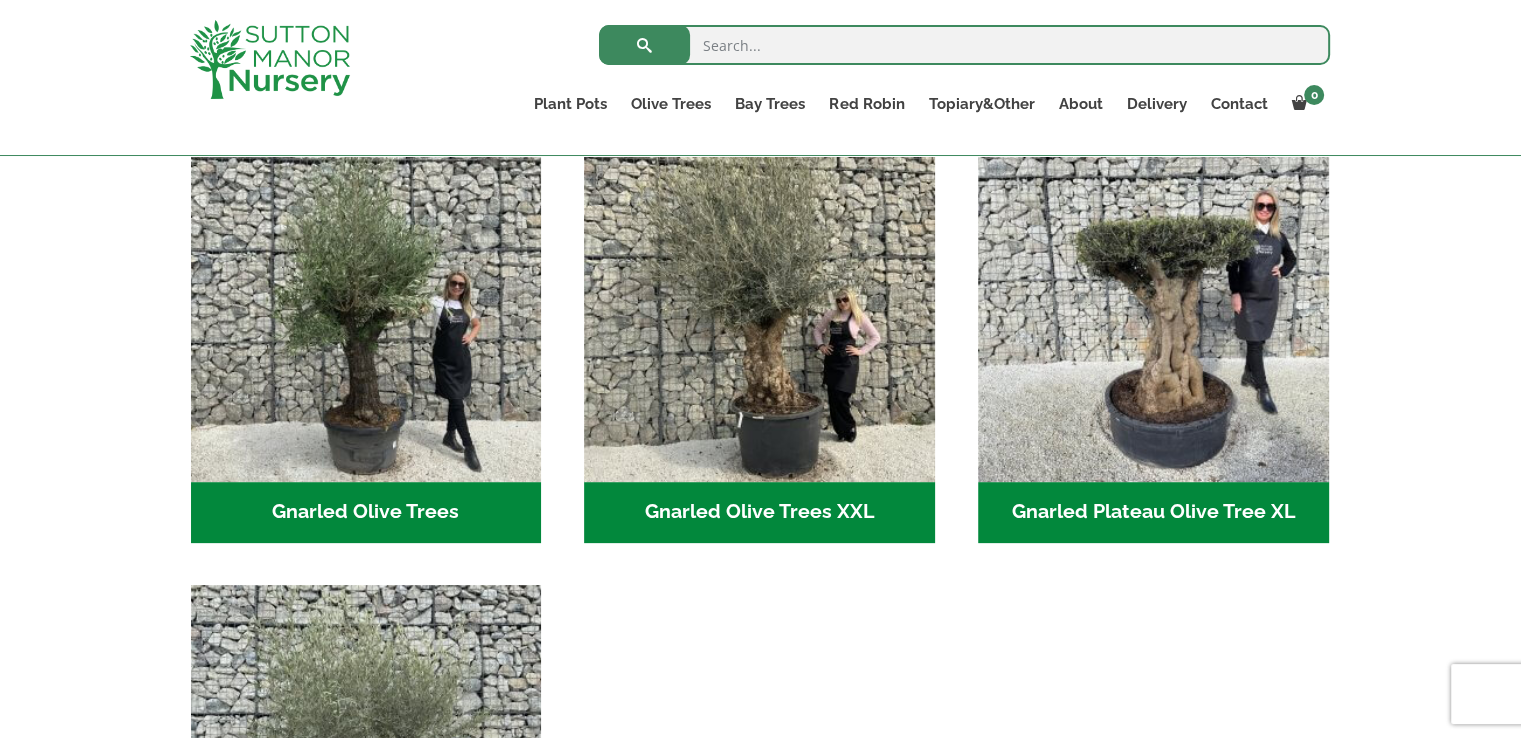 scroll, scrollTop: 459, scrollLeft: 0, axis: vertical 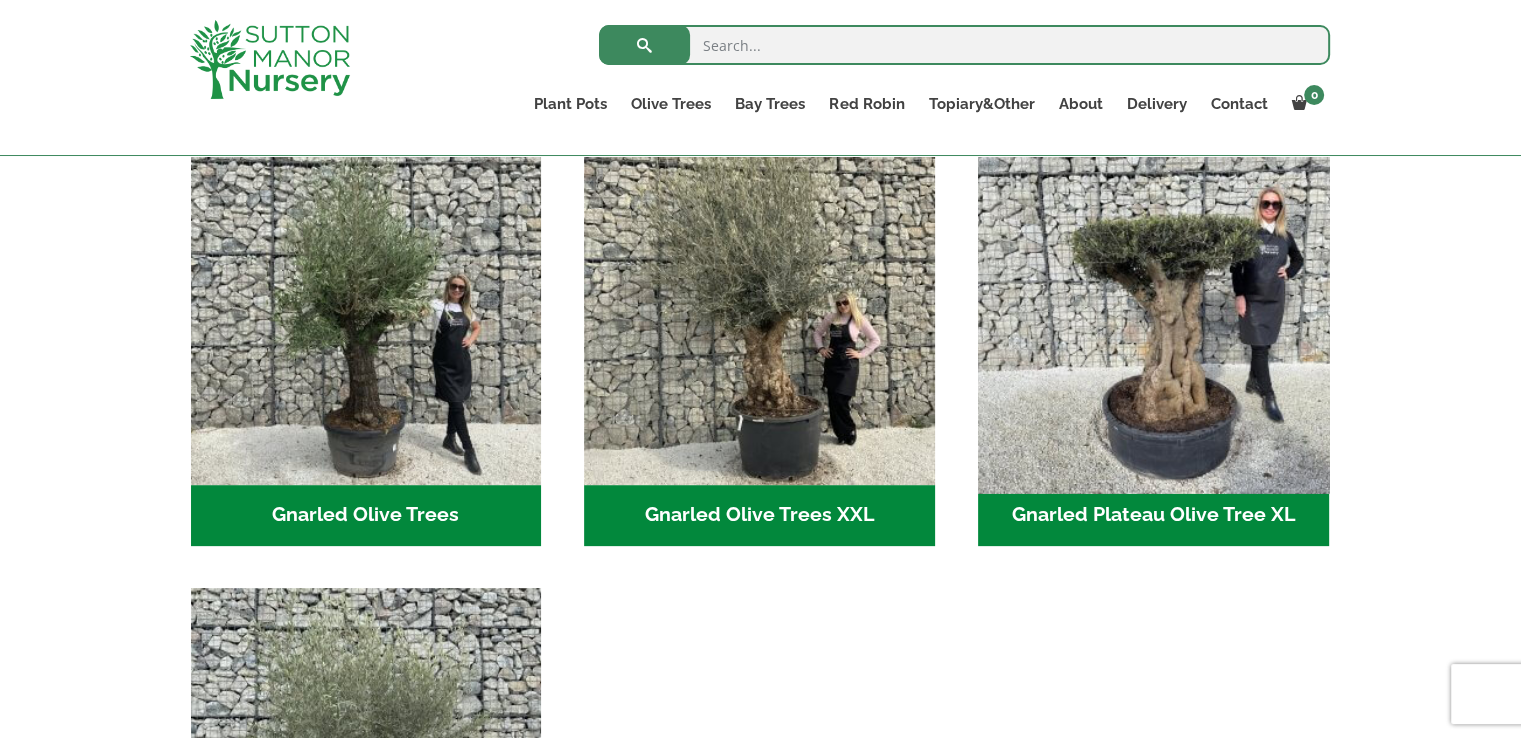 click at bounding box center (1153, 309) 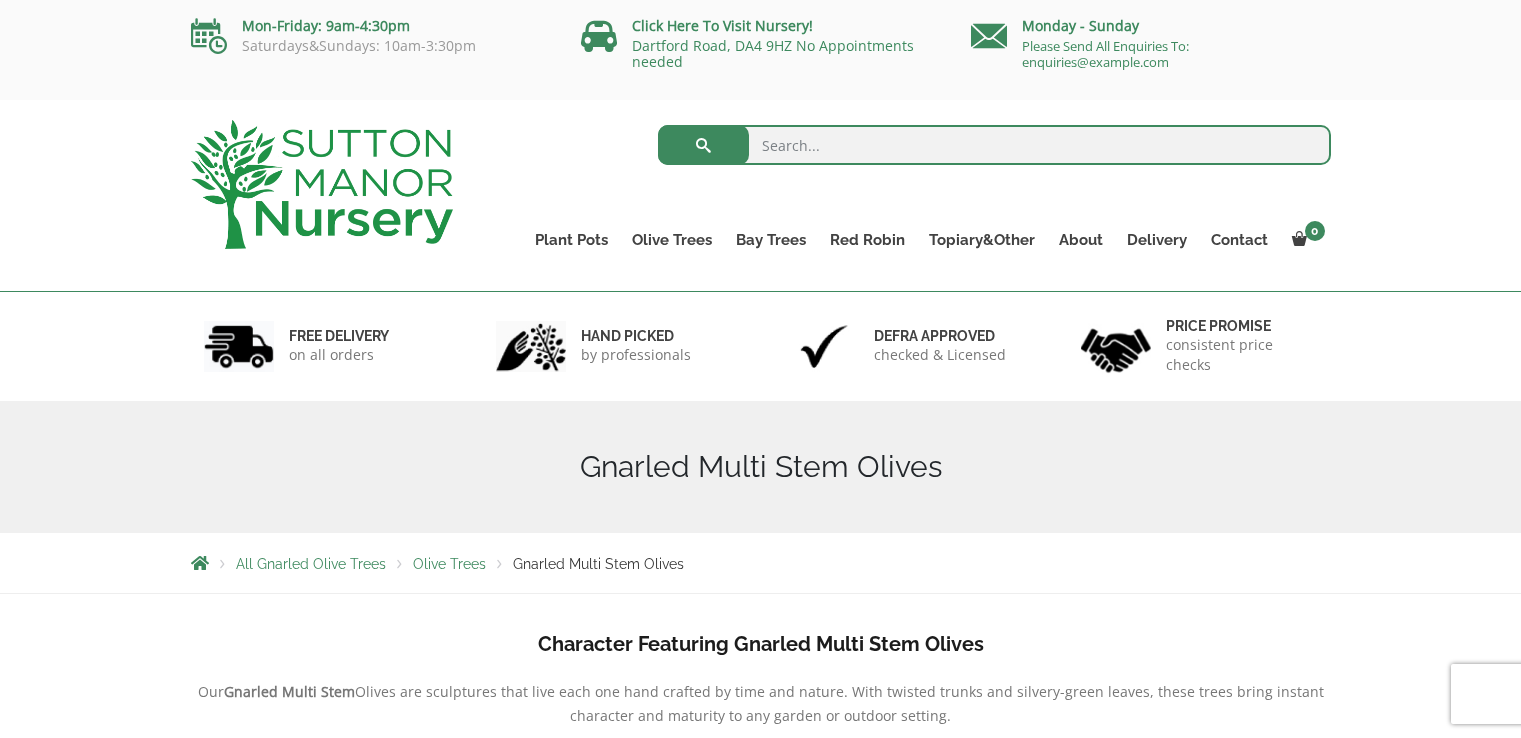 scroll, scrollTop: 0, scrollLeft: 0, axis: both 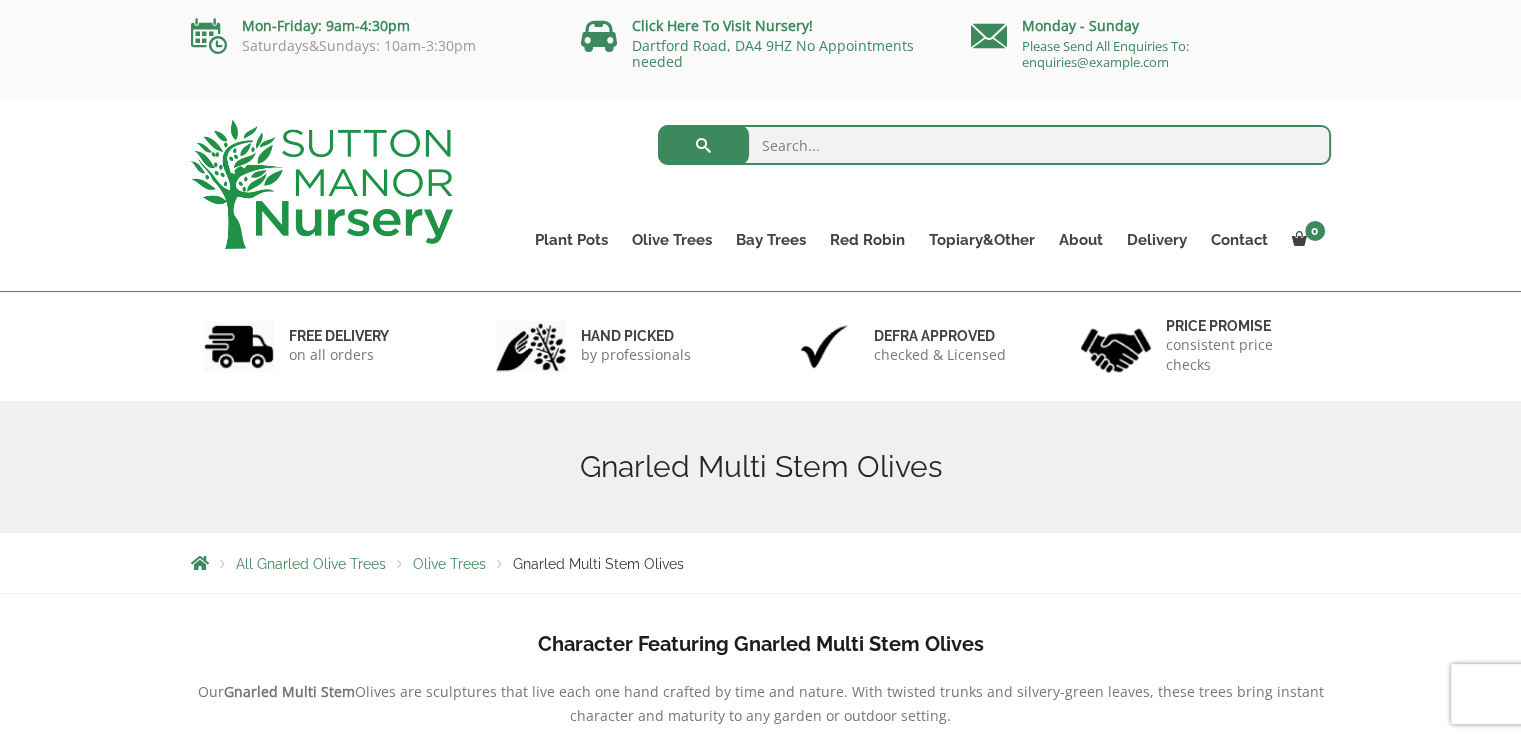 drag, startPoint x: 1529, startPoint y: 116, endPoint x: 1523, endPoint y: 19, distance: 97.18539 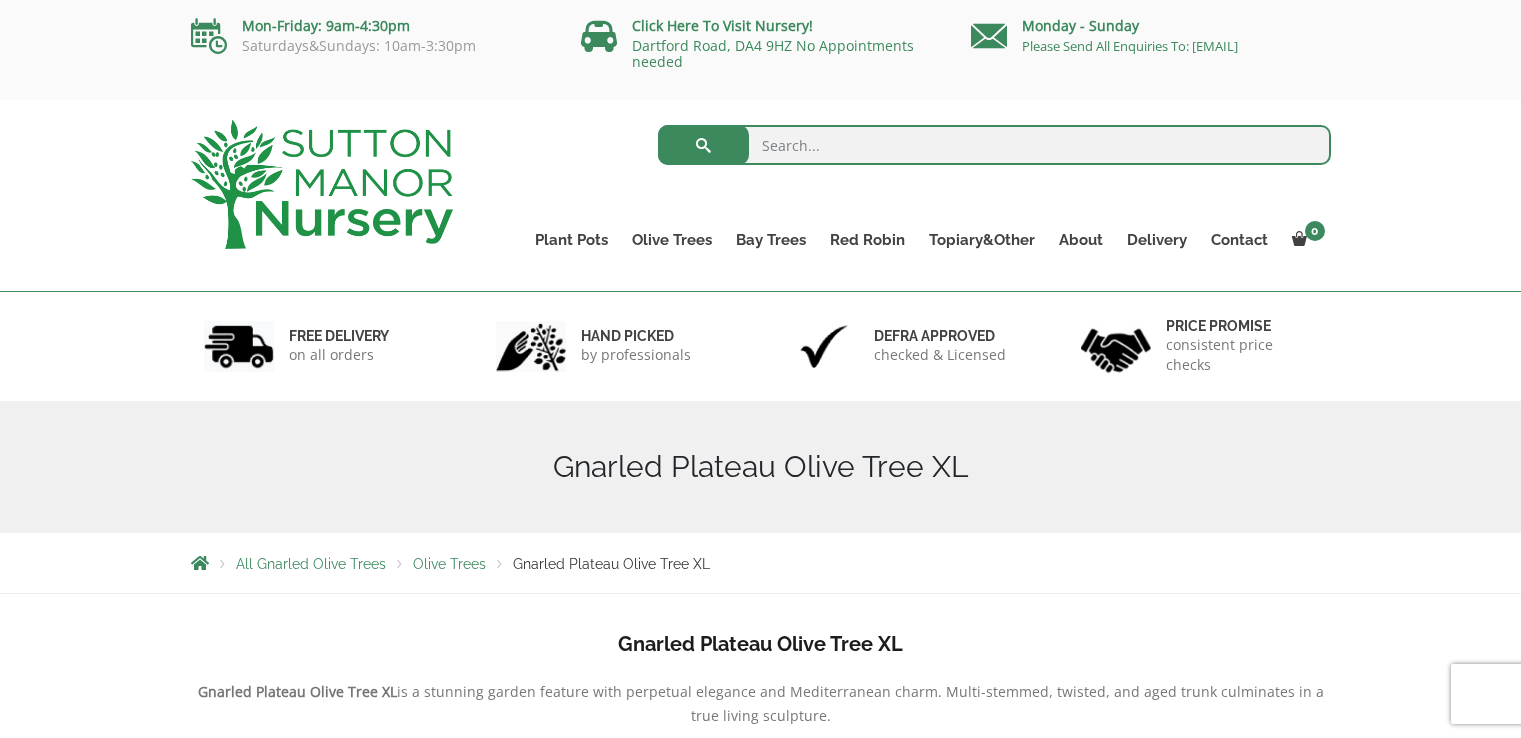 scroll, scrollTop: 0, scrollLeft: 0, axis: both 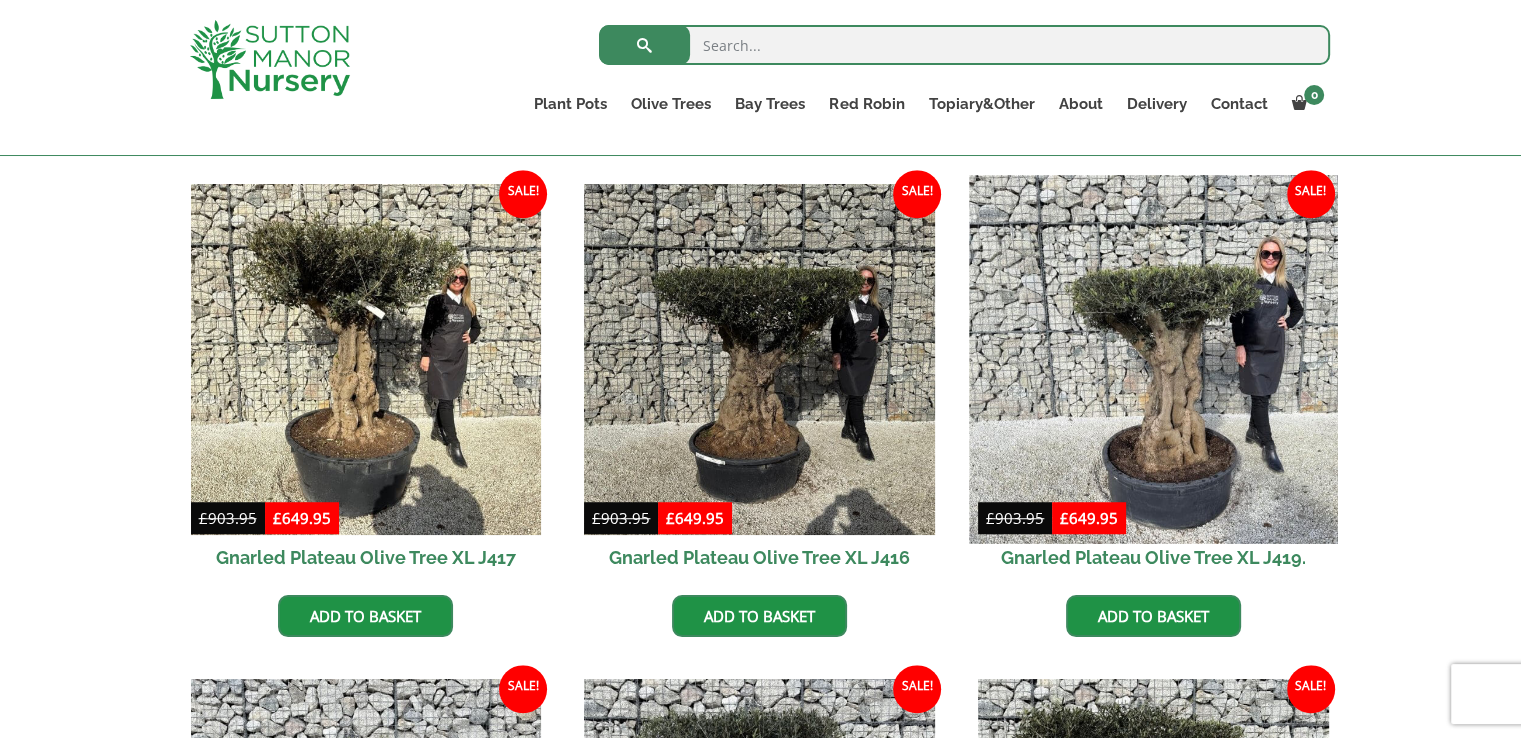 click at bounding box center [1153, 360] 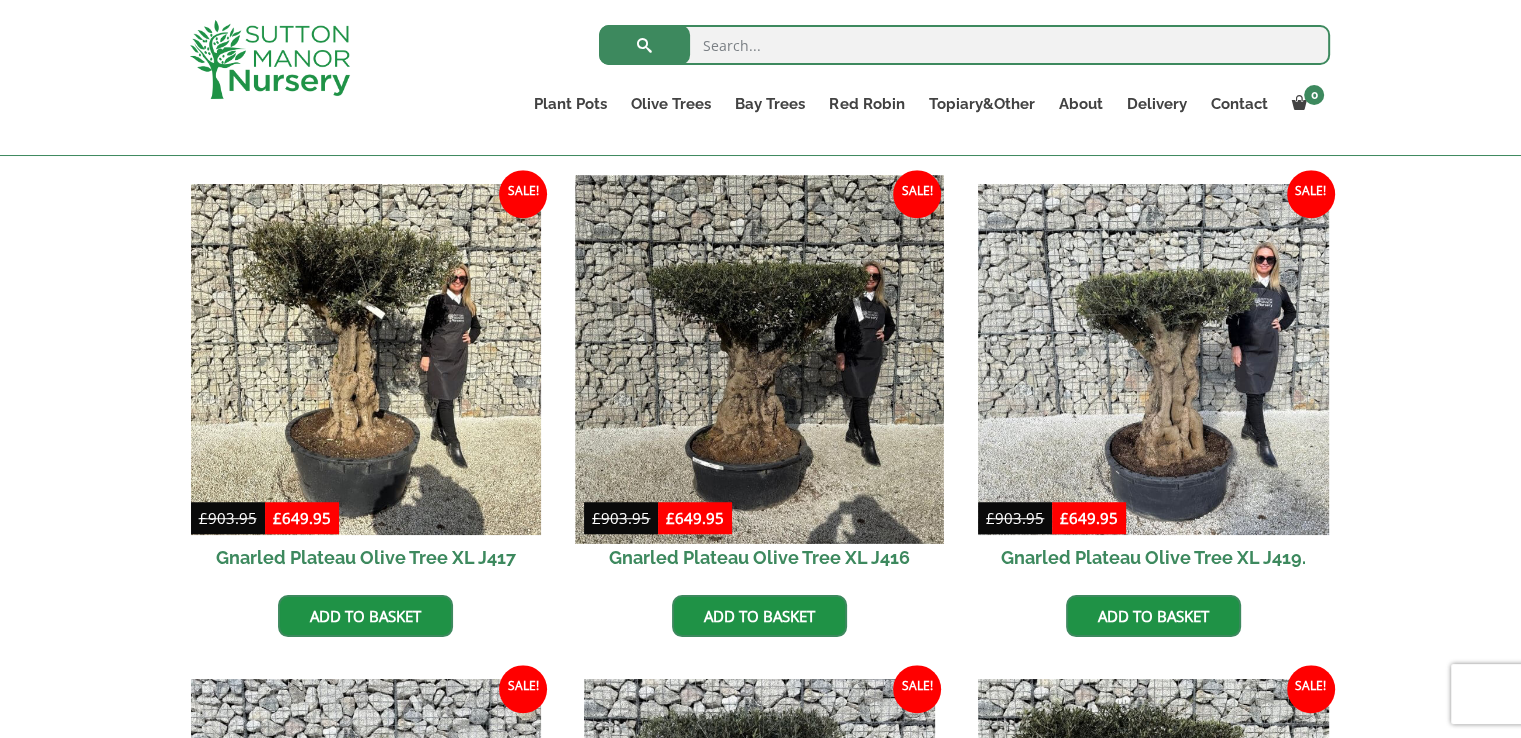click at bounding box center (760, 360) 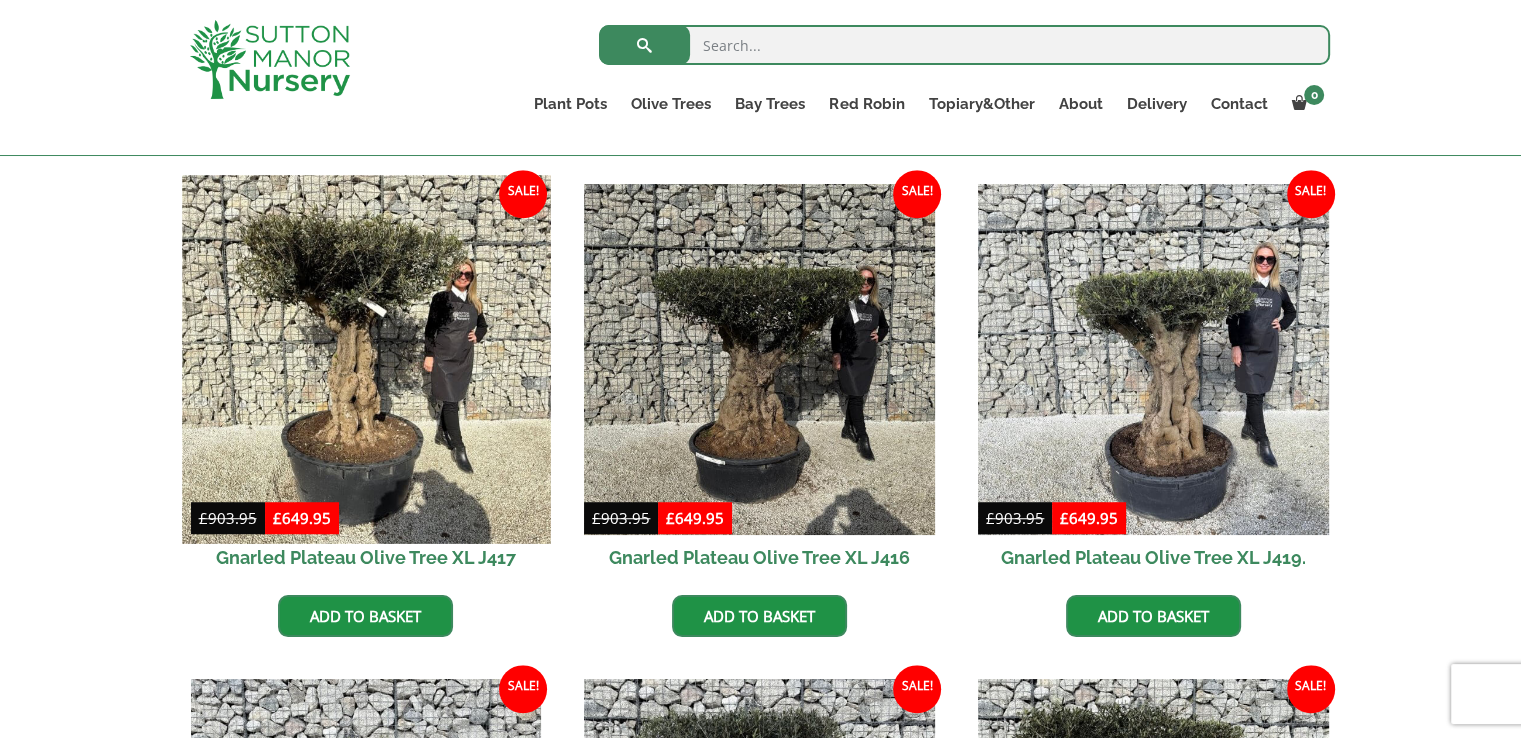 click at bounding box center (366, 360) 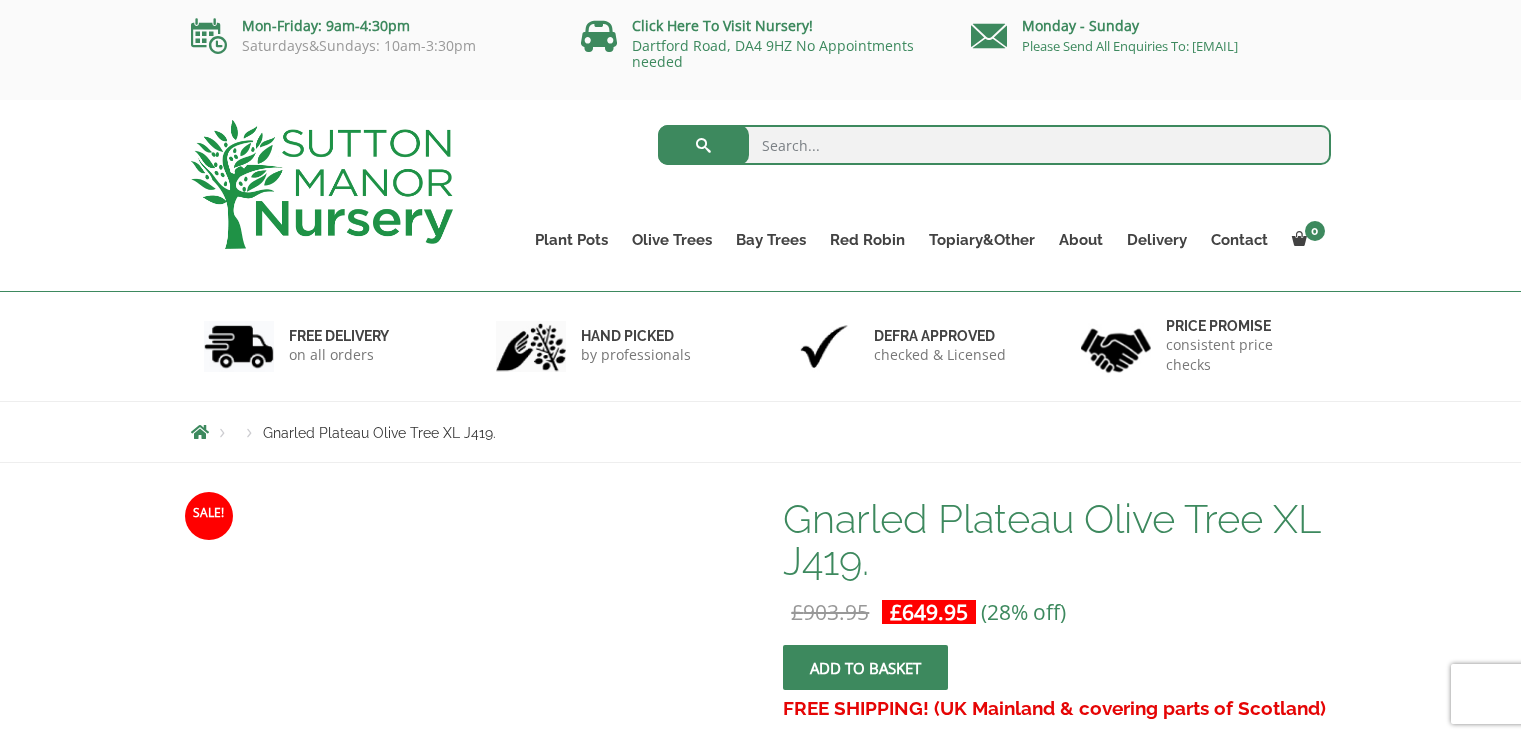 scroll, scrollTop: 0, scrollLeft: 0, axis: both 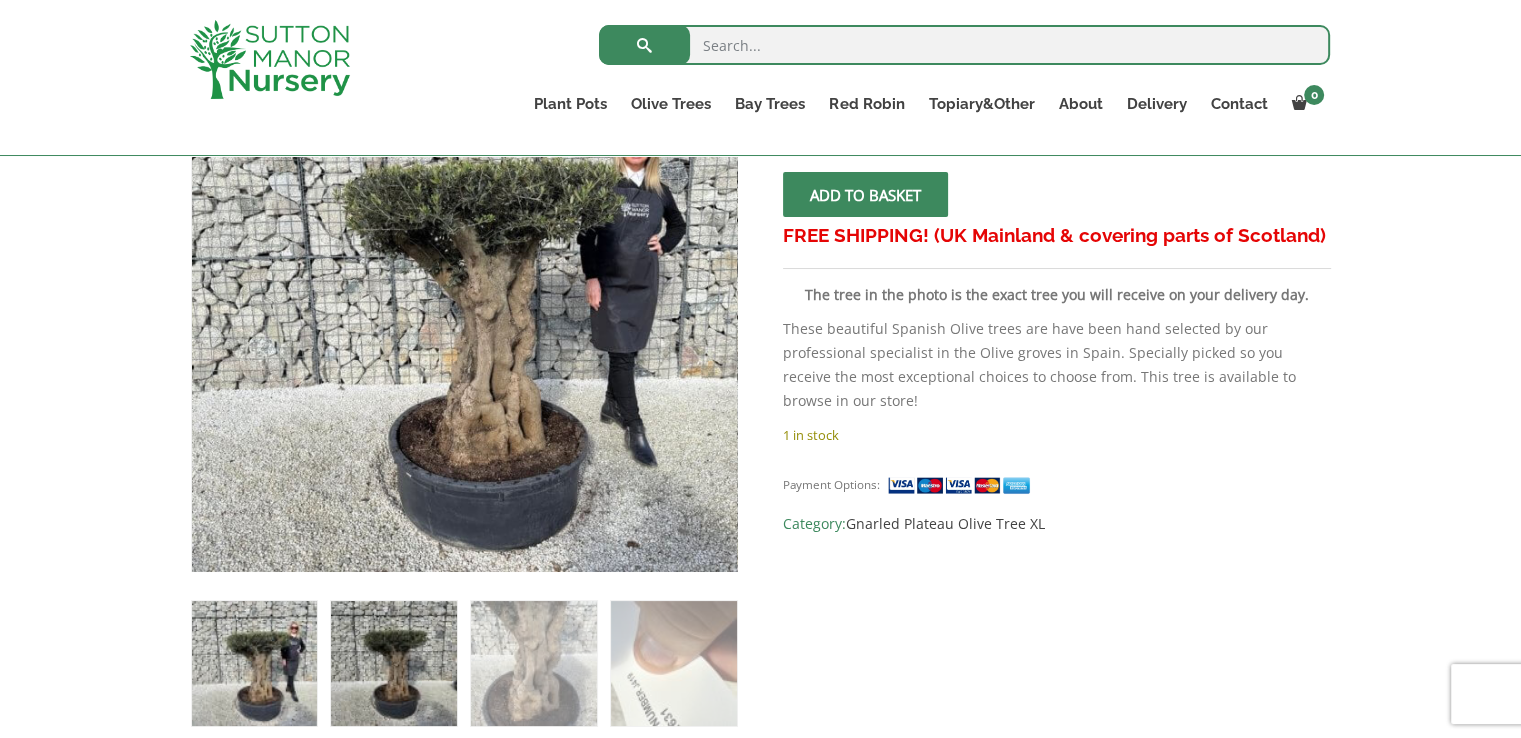 click at bounding box center (393, 663) 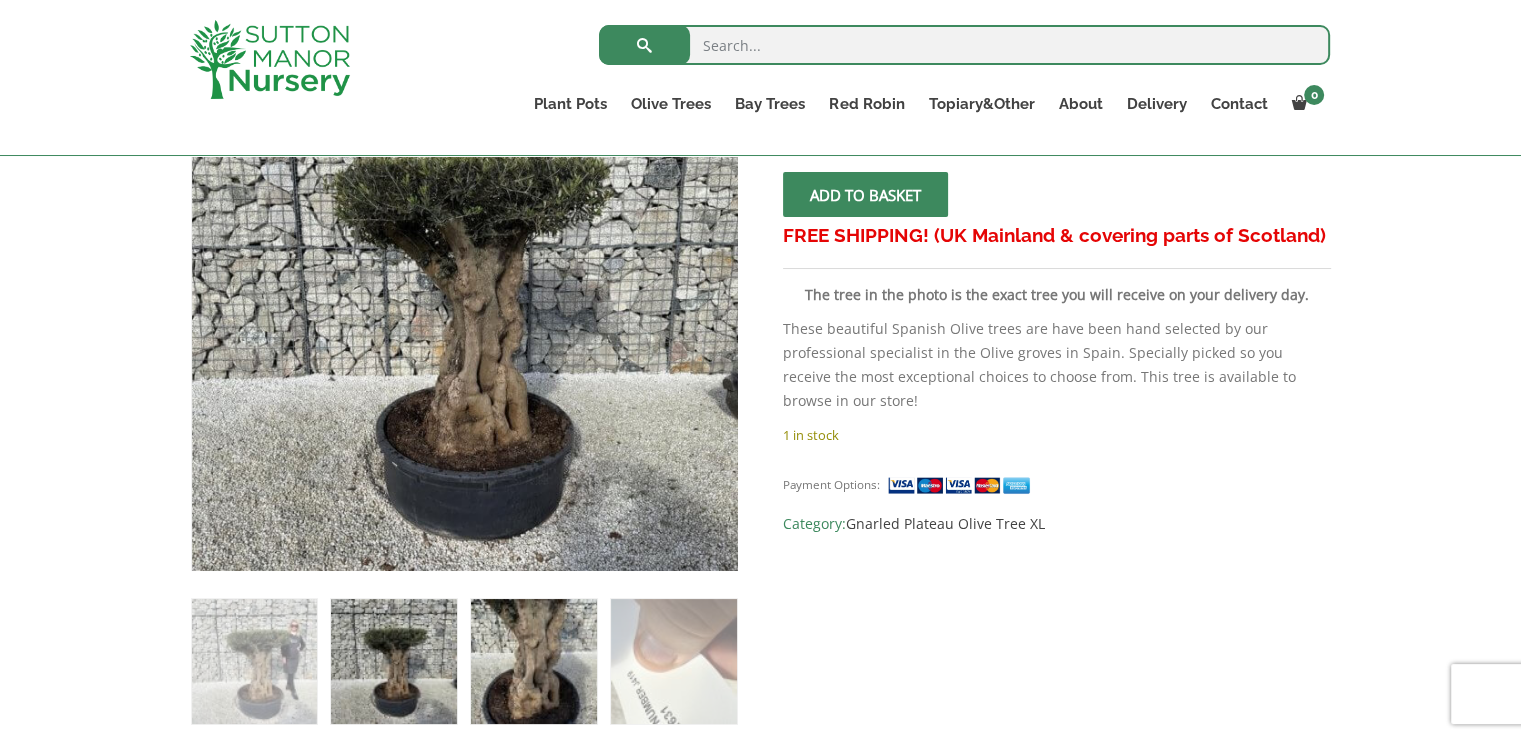 click at bounding box center (533, 661) 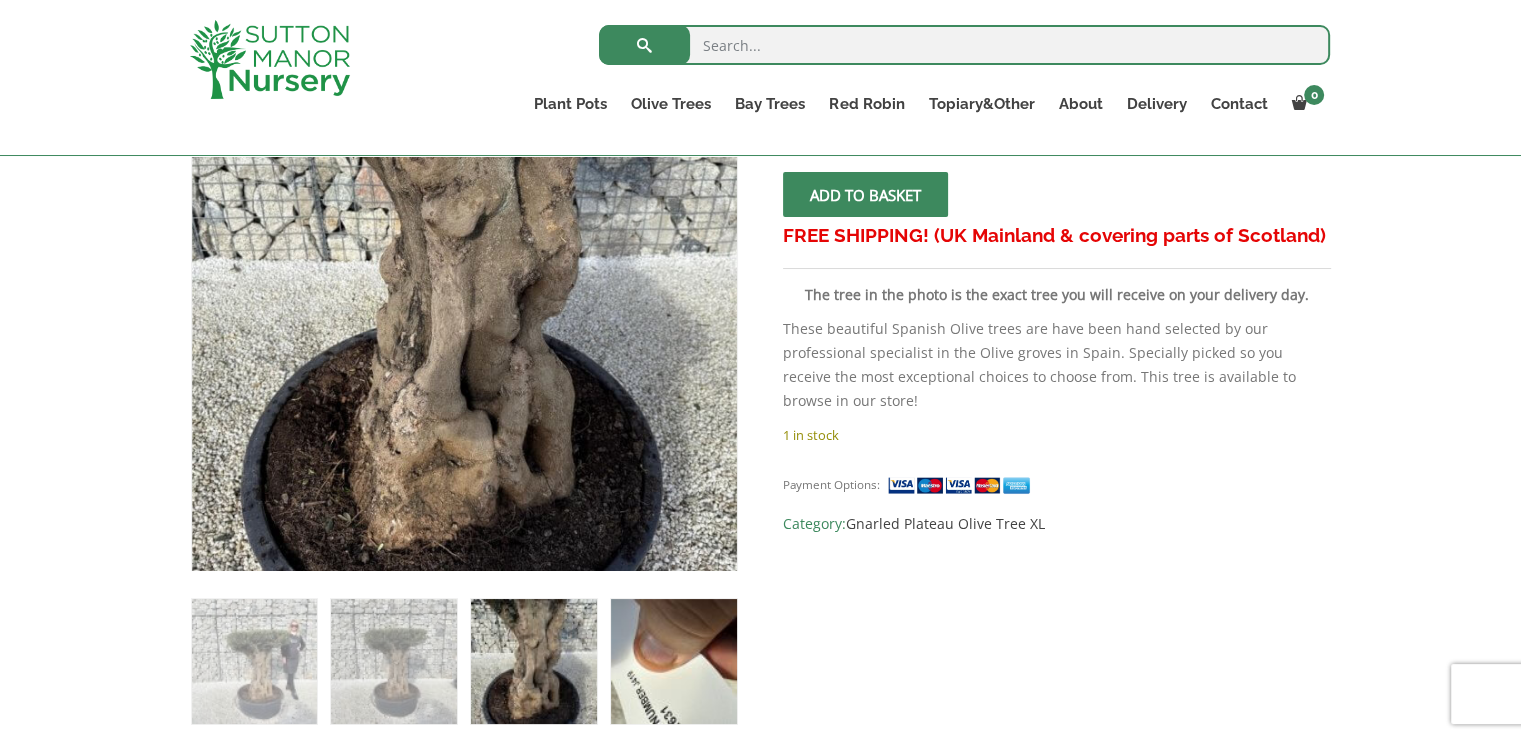 click at bounding box center [673, 661] 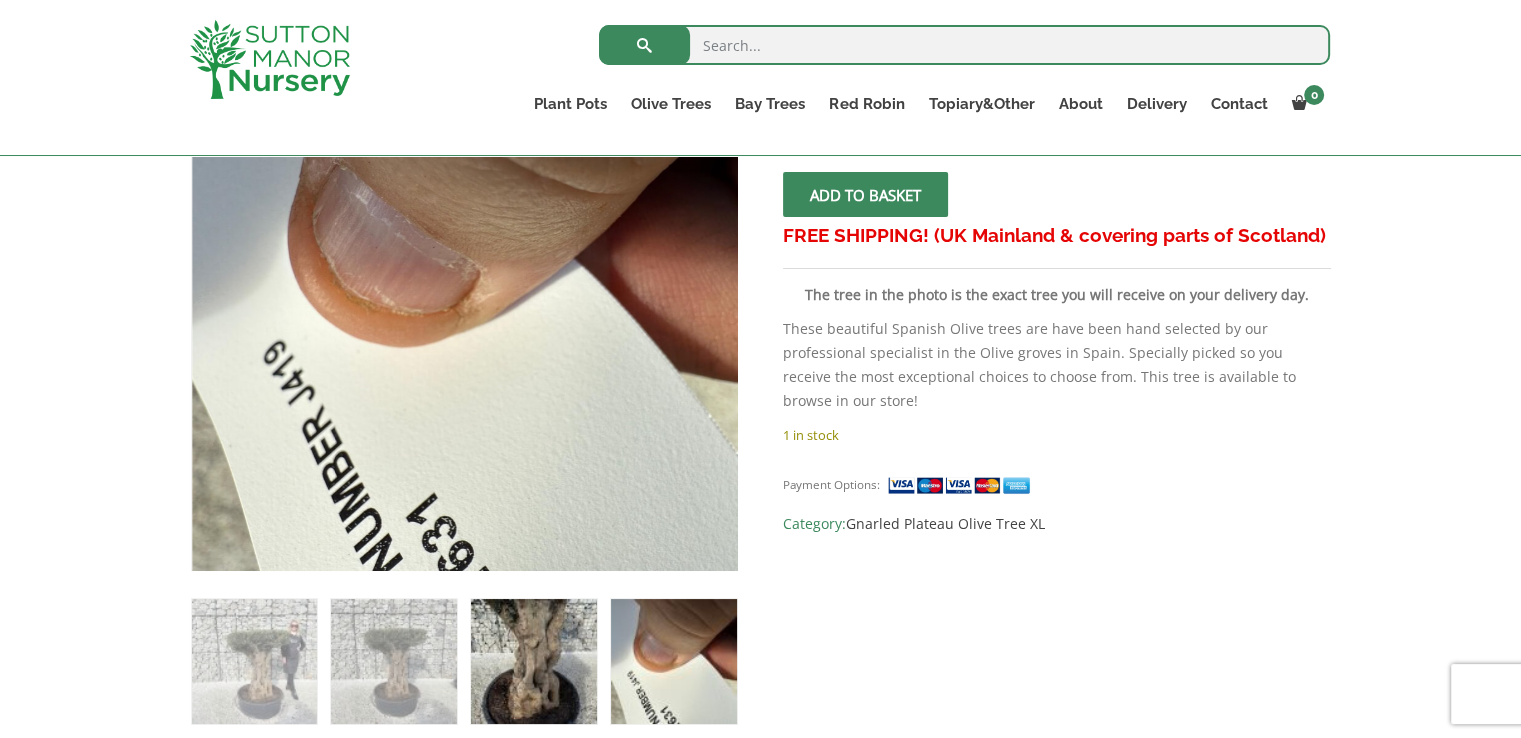 click at bounding box center [533, 661] 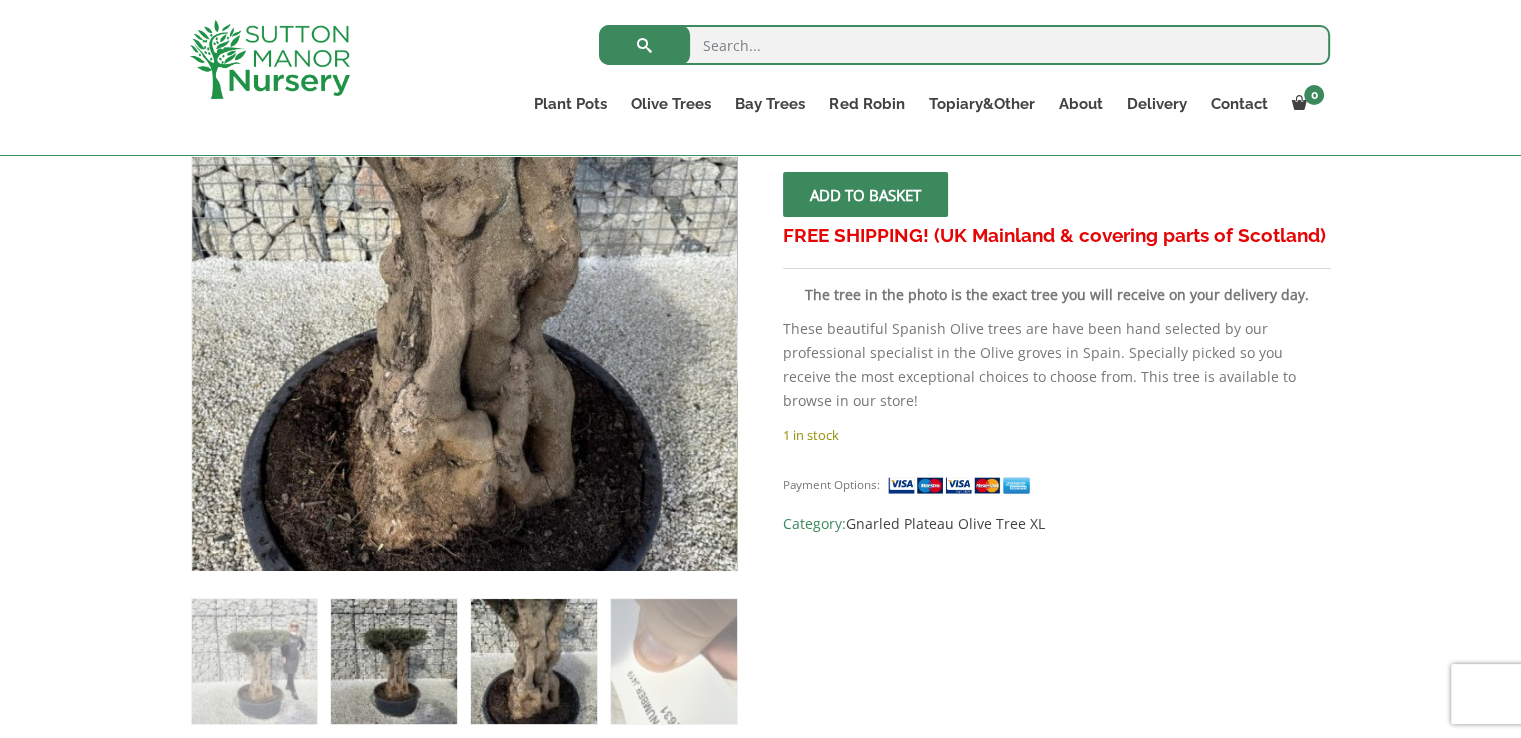 click at bounding box center (393, 661) 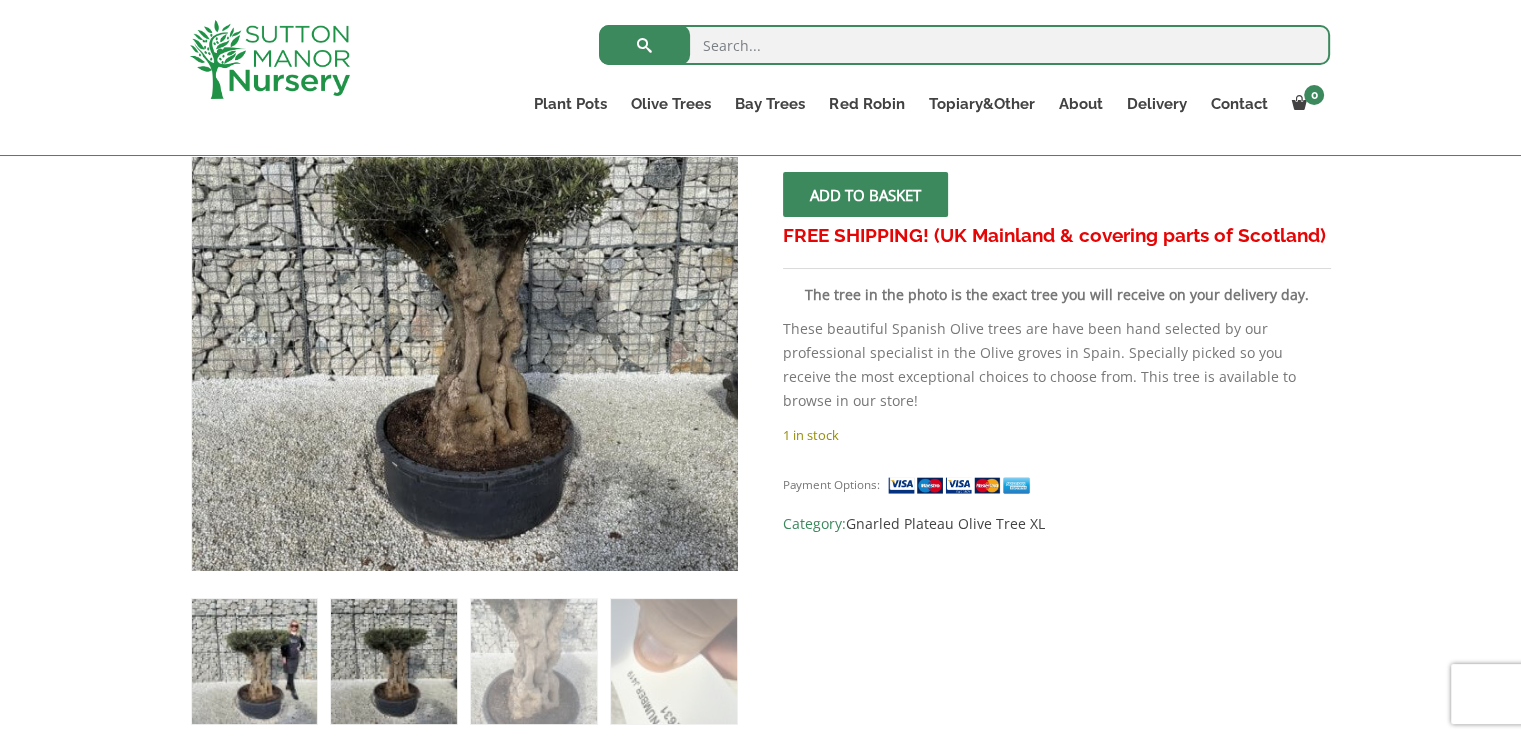 click at bounding box center (254, 661) 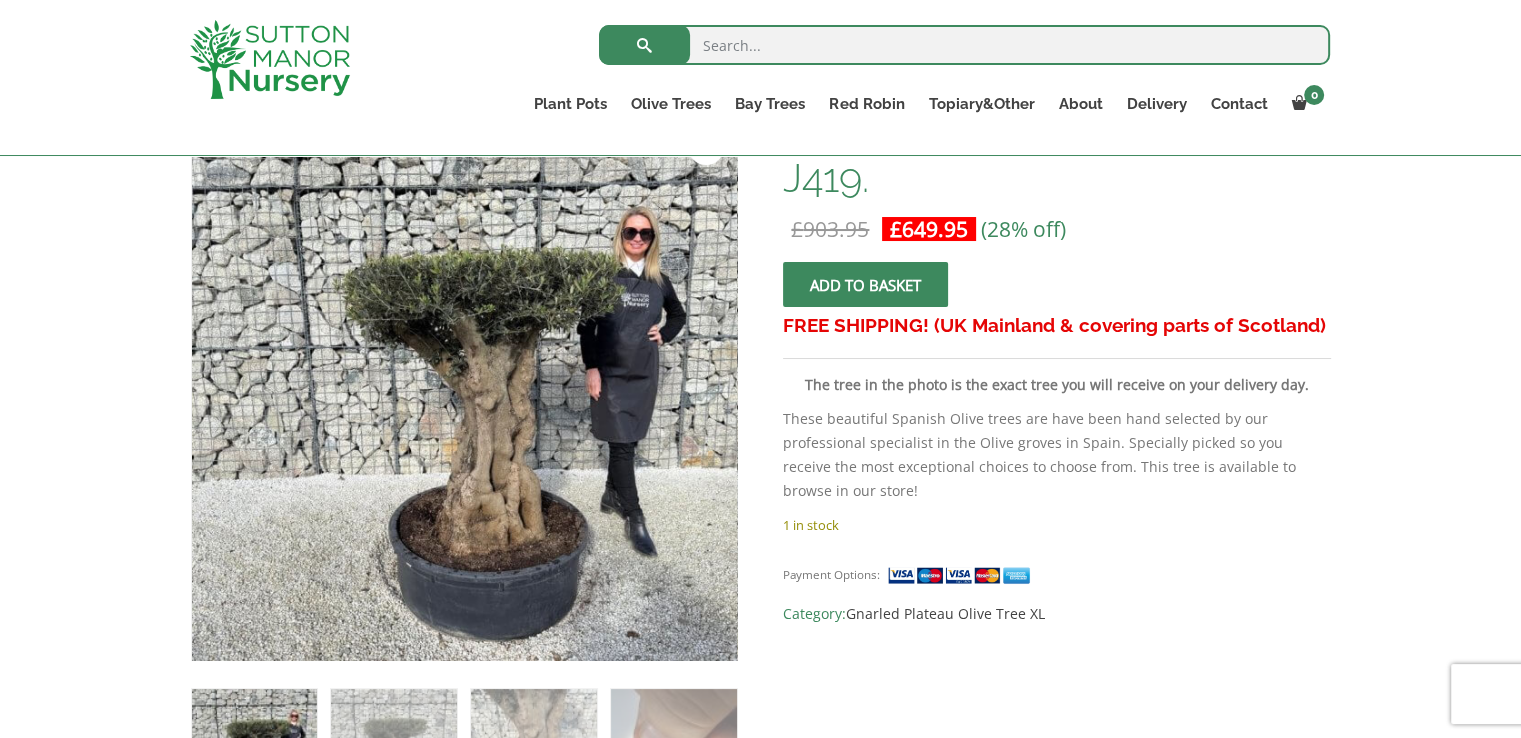 scroll, scrollTop: 344, scrollLeft: 0, axis: vertical 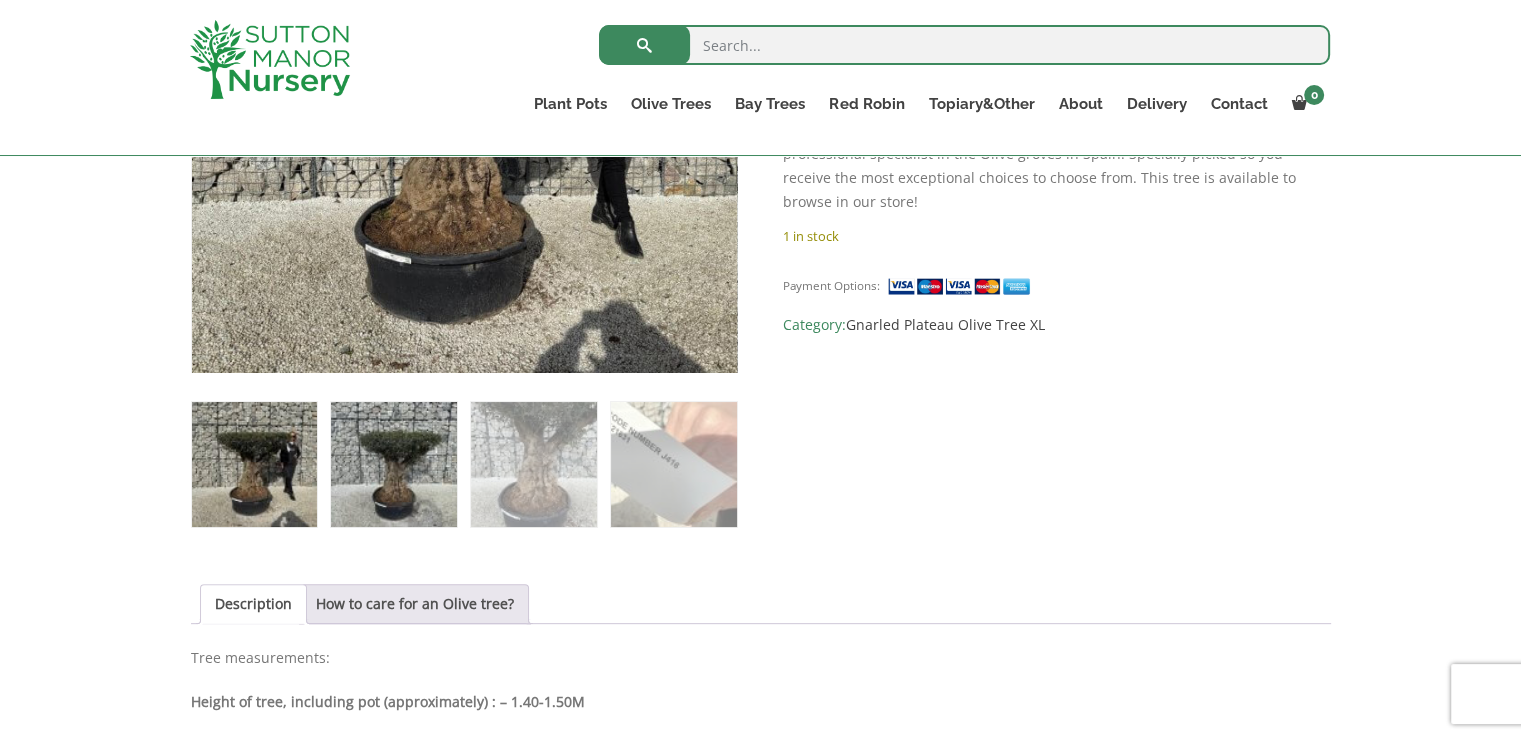 click at bounding box center [393, 464] 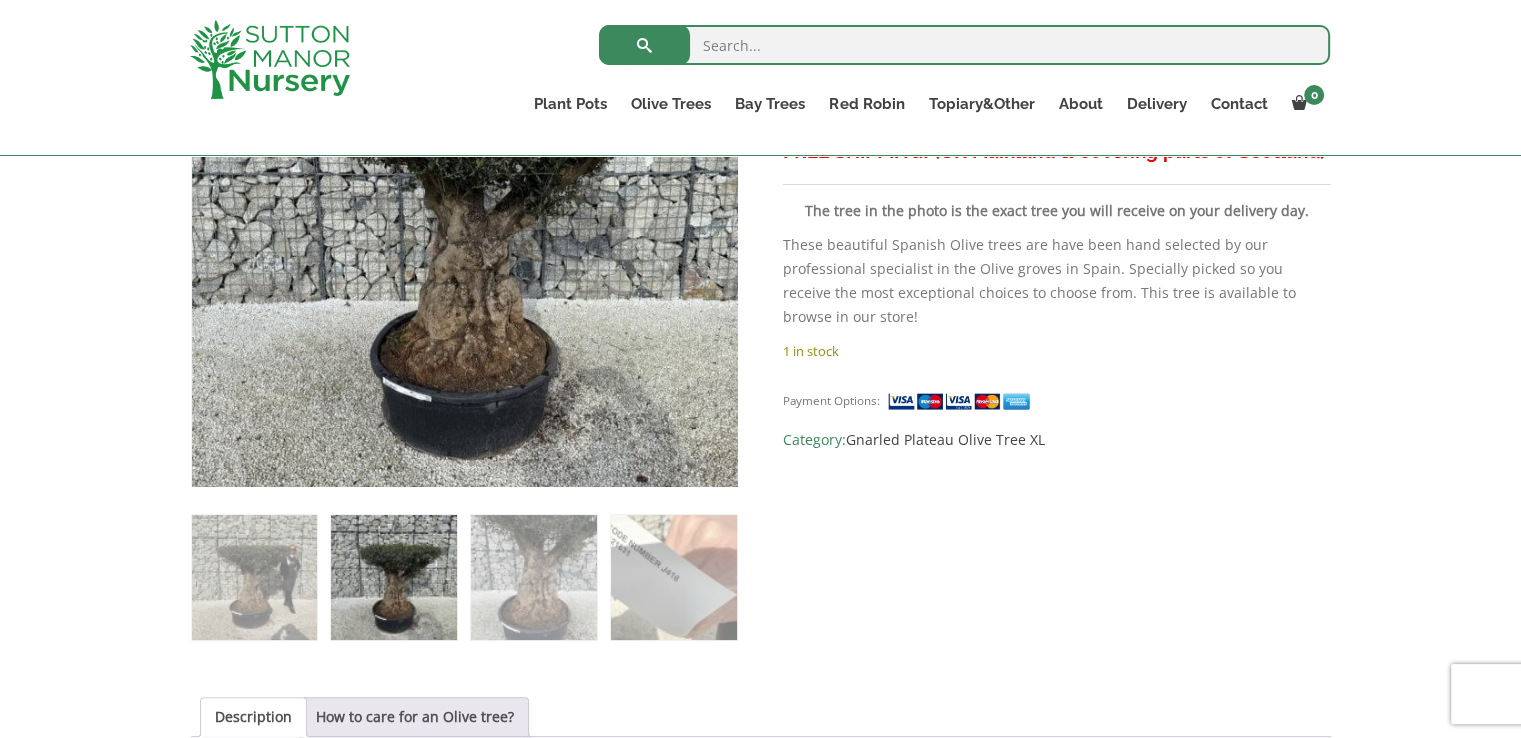 scroll, scrollTop: 528, scrollLeft: 0, axis: vertical 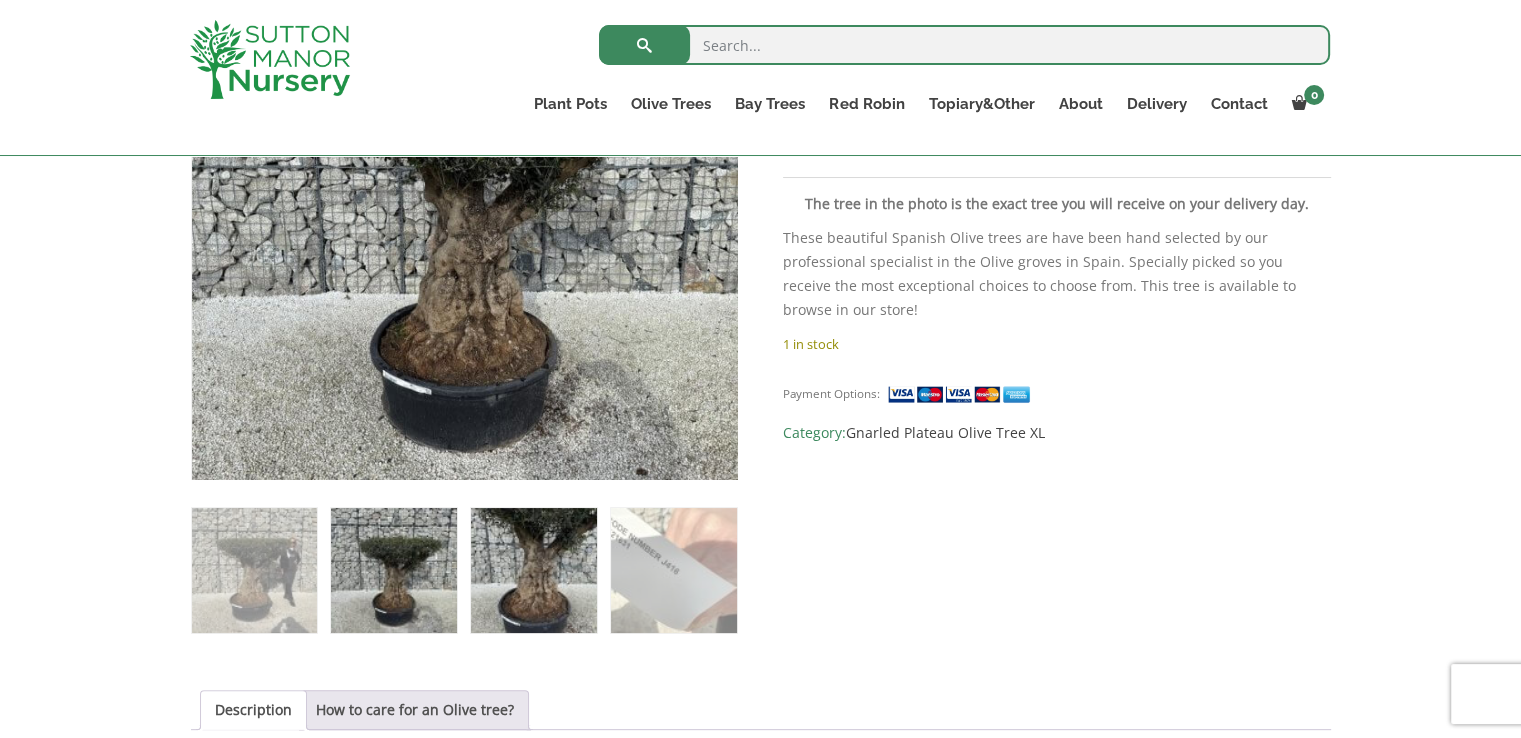 click at bounding box center [533, 570] 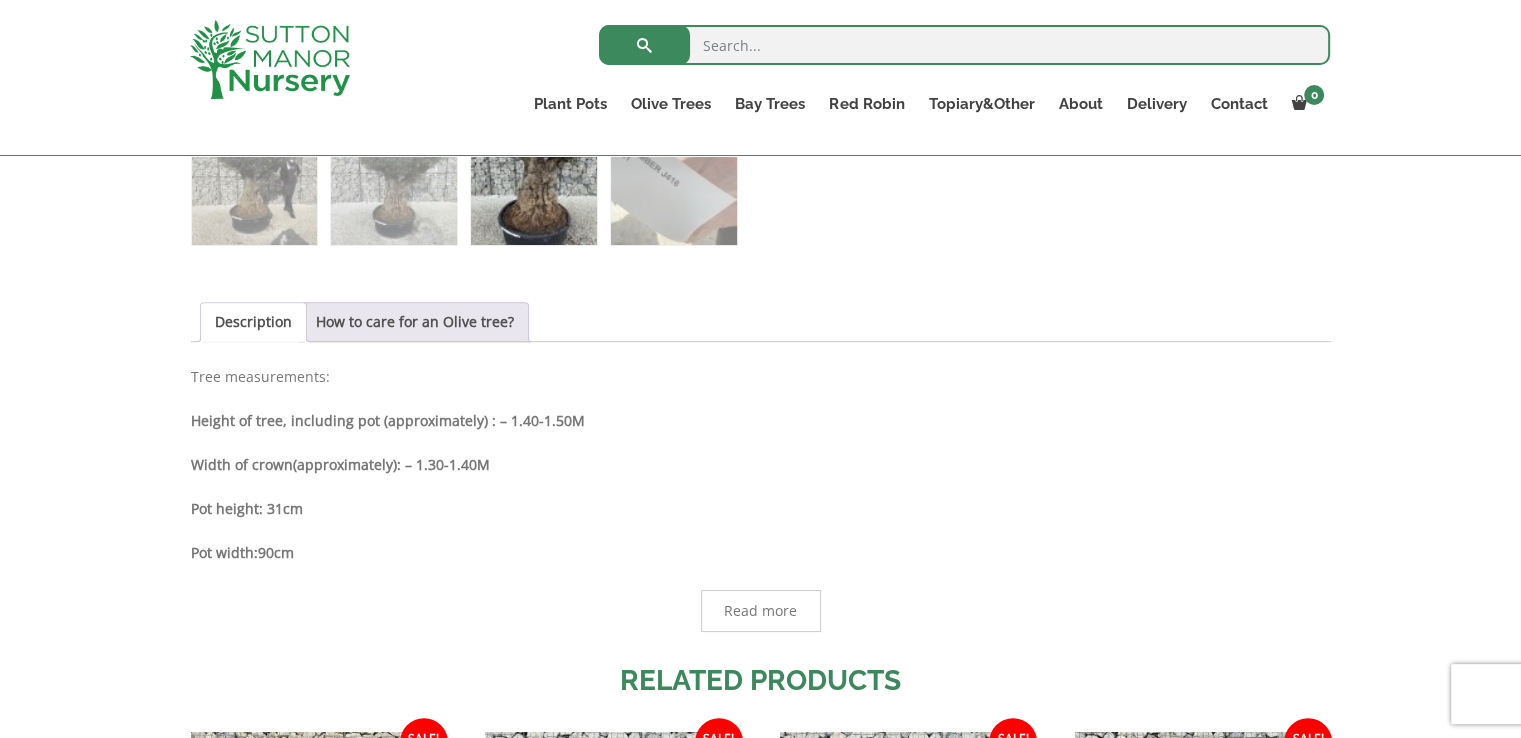 scroll, scrollTop: 920, scrollLeft: 0, axis: vertical 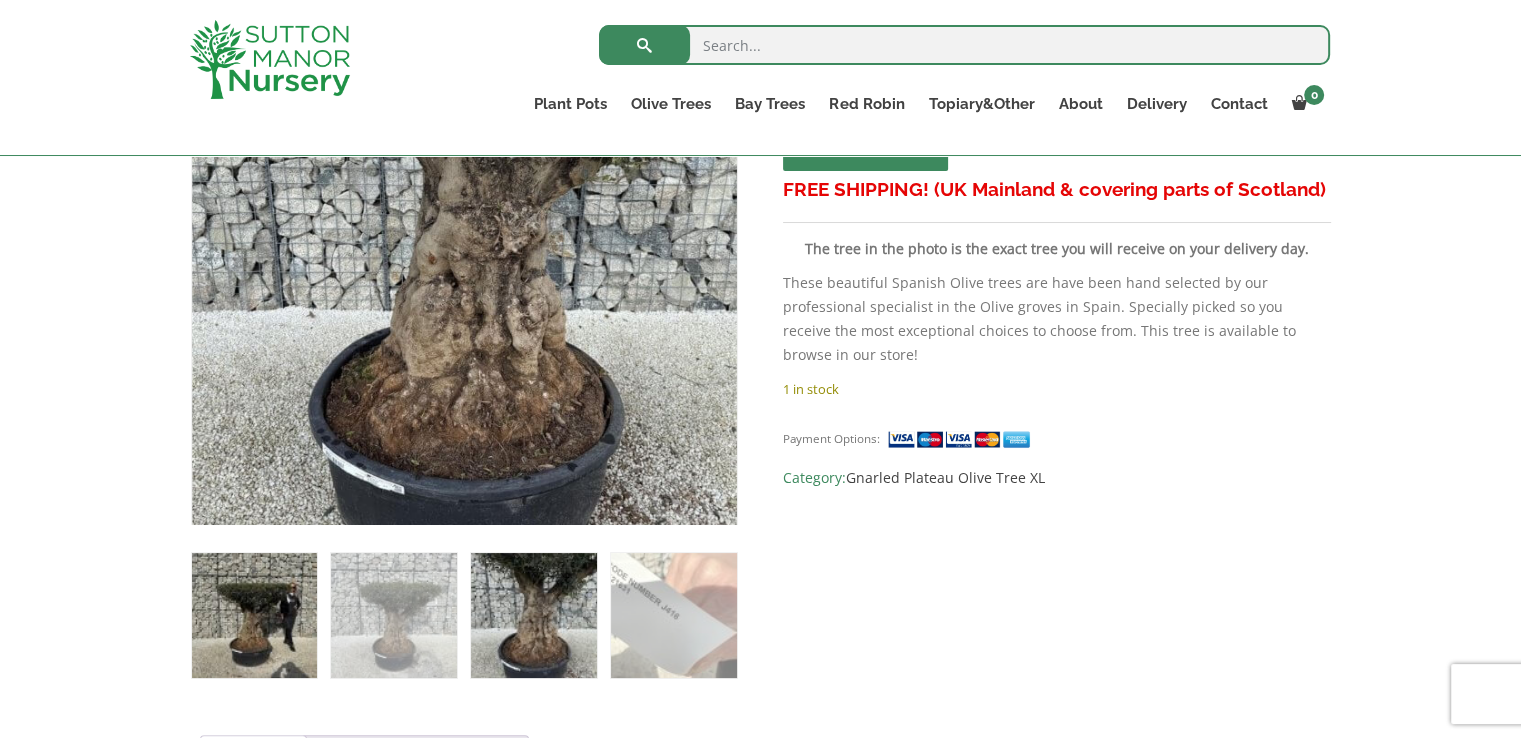 click at bounding box center [254, 615] 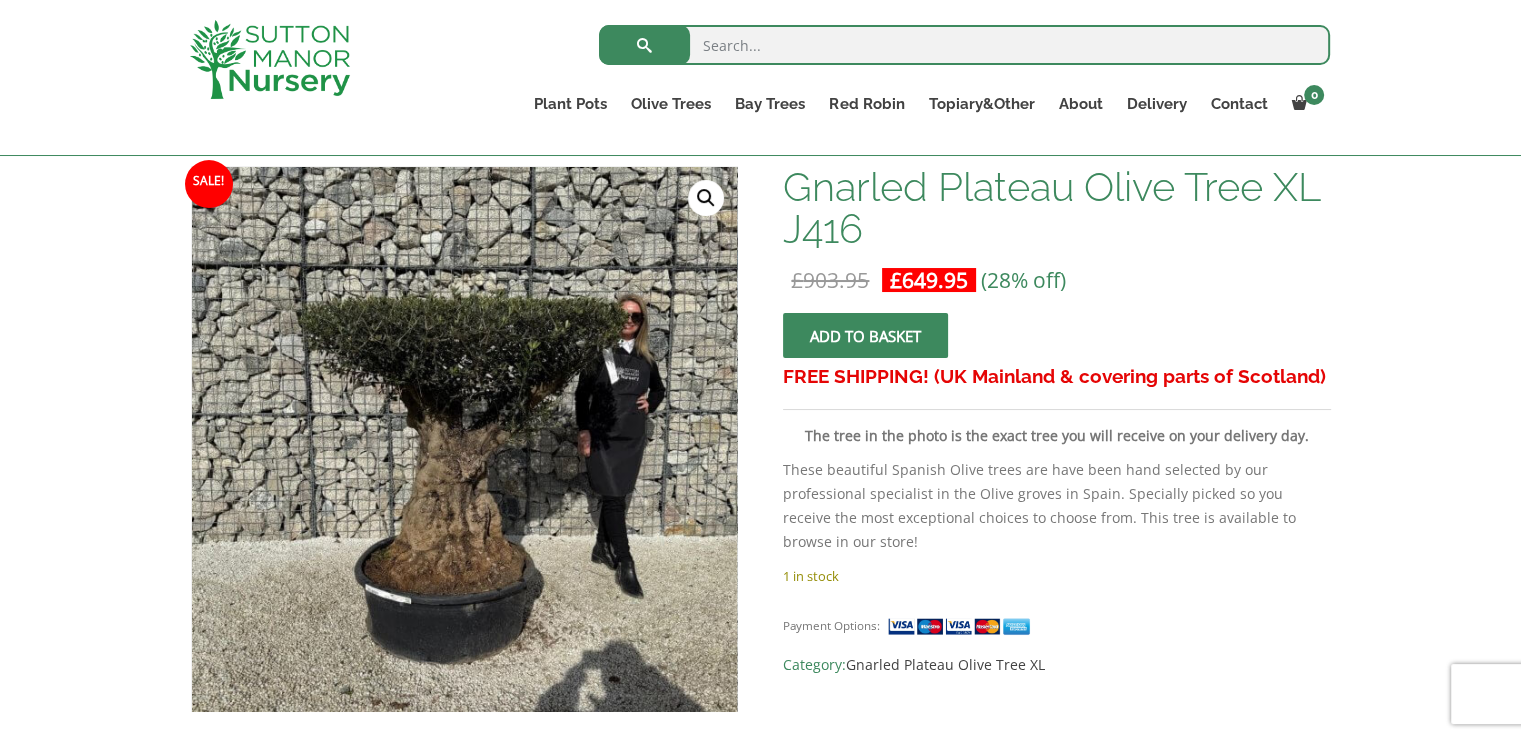 scroll, scrollTop: 292, scrollLeft: 0, axis: vertical 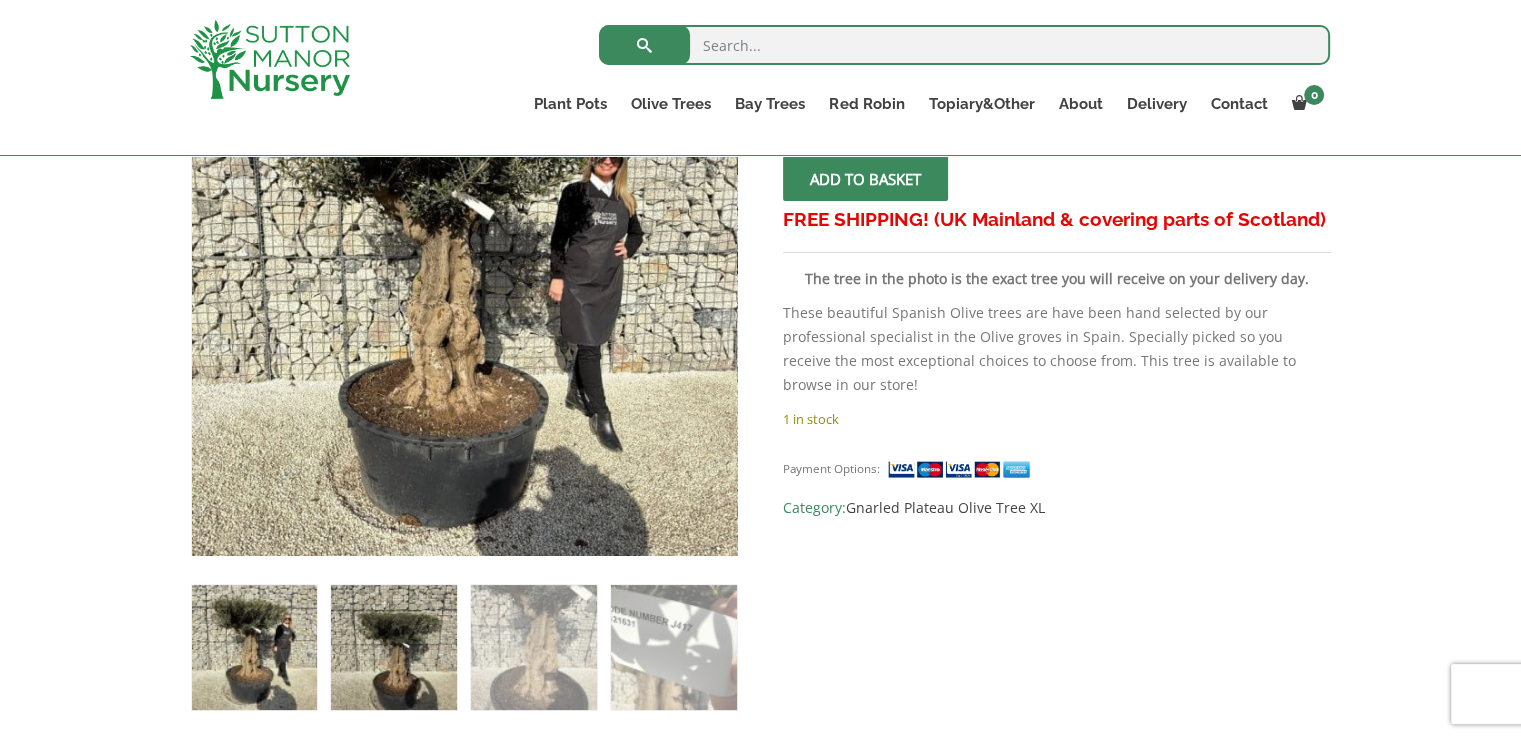 click at bounding box center [393, 647] 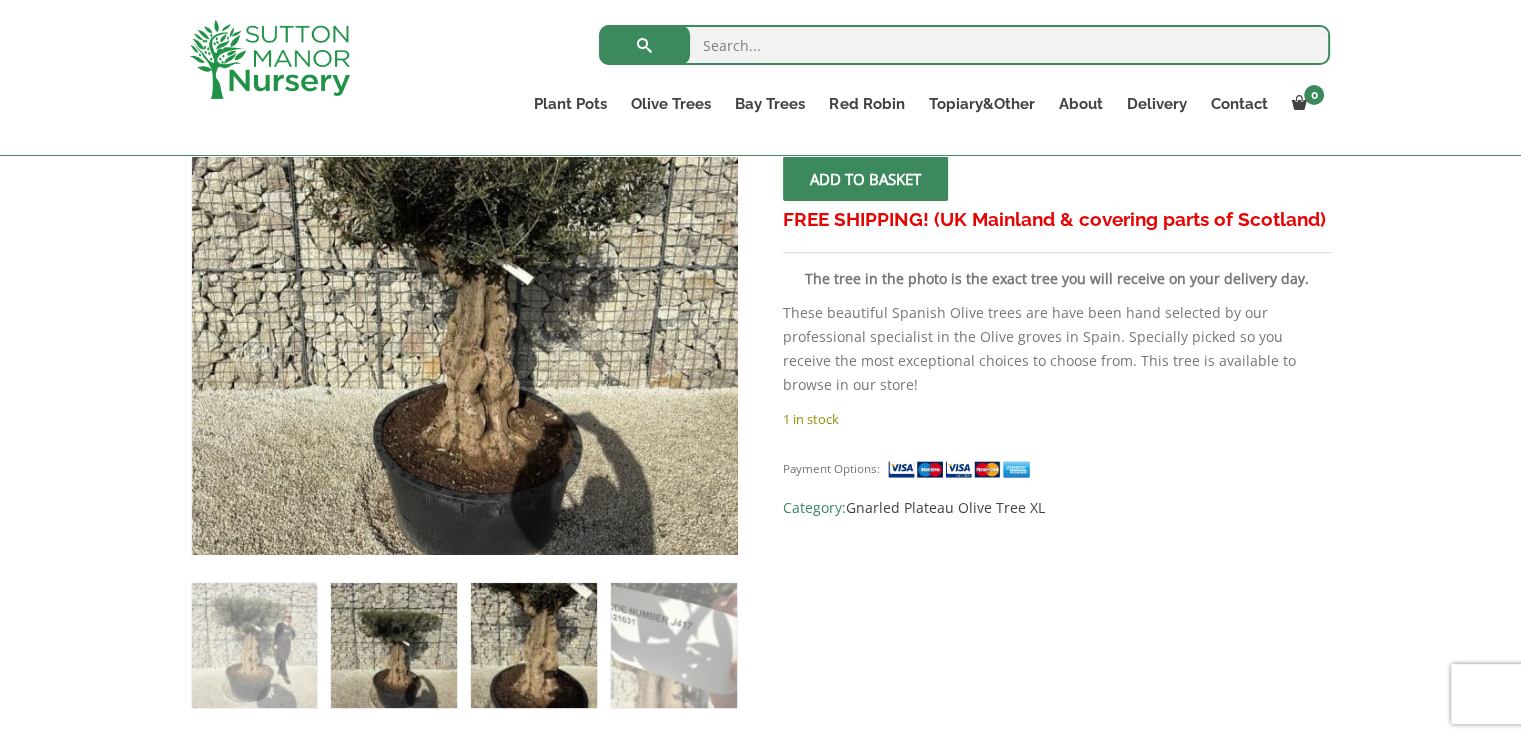 click at bounding box center [533, 645] 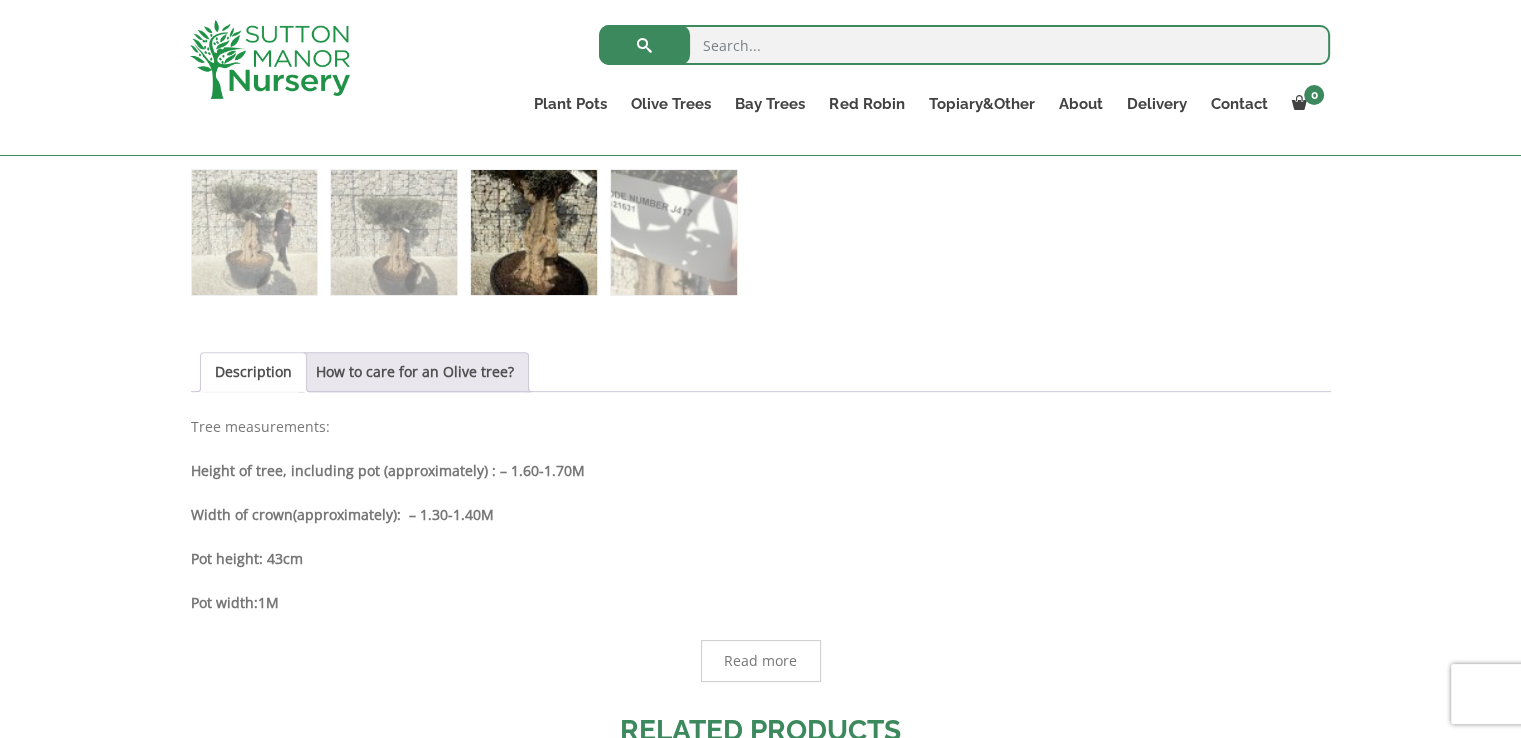scroll, scrollTop: 960, scrollLeft: 0, axis: vertical 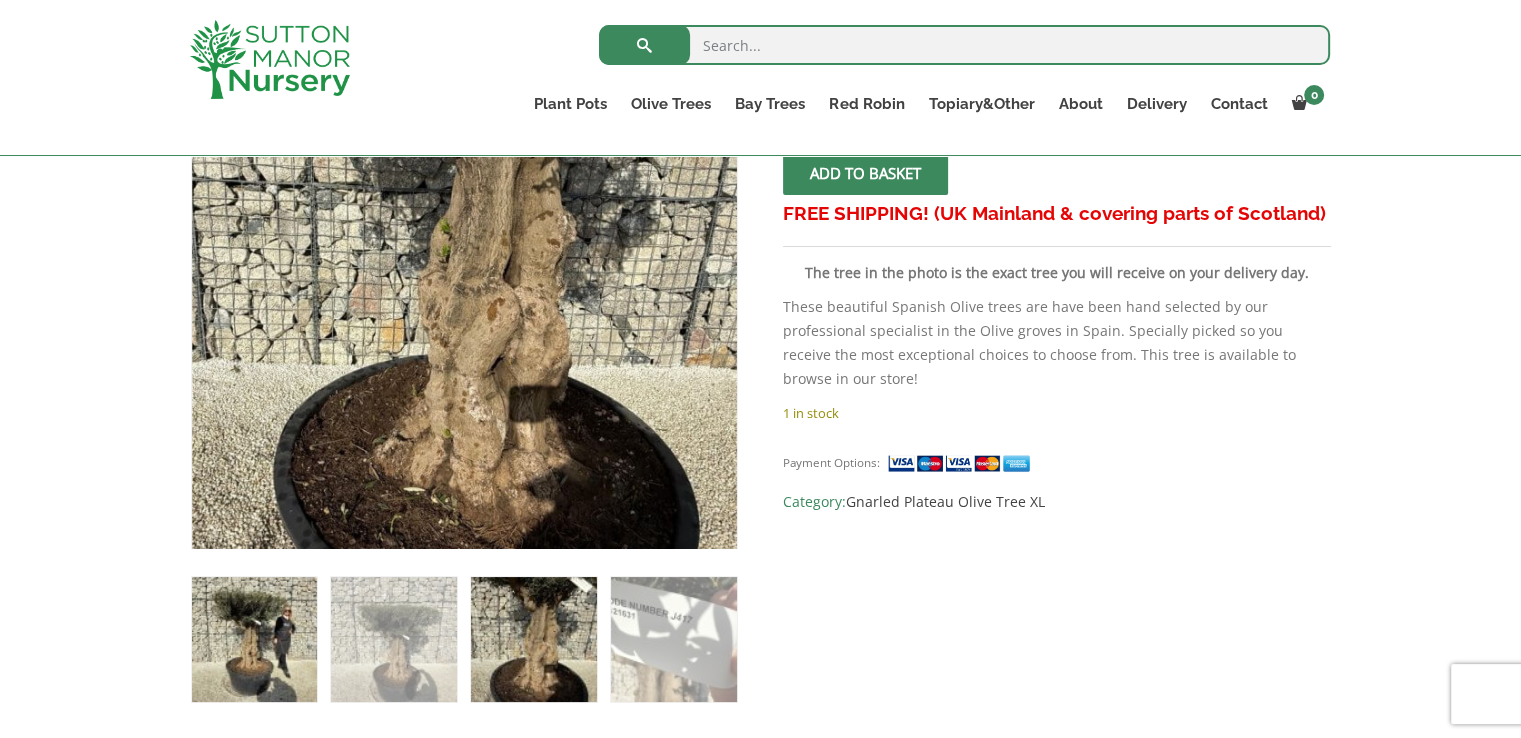 click at bounding box center (254, 639) 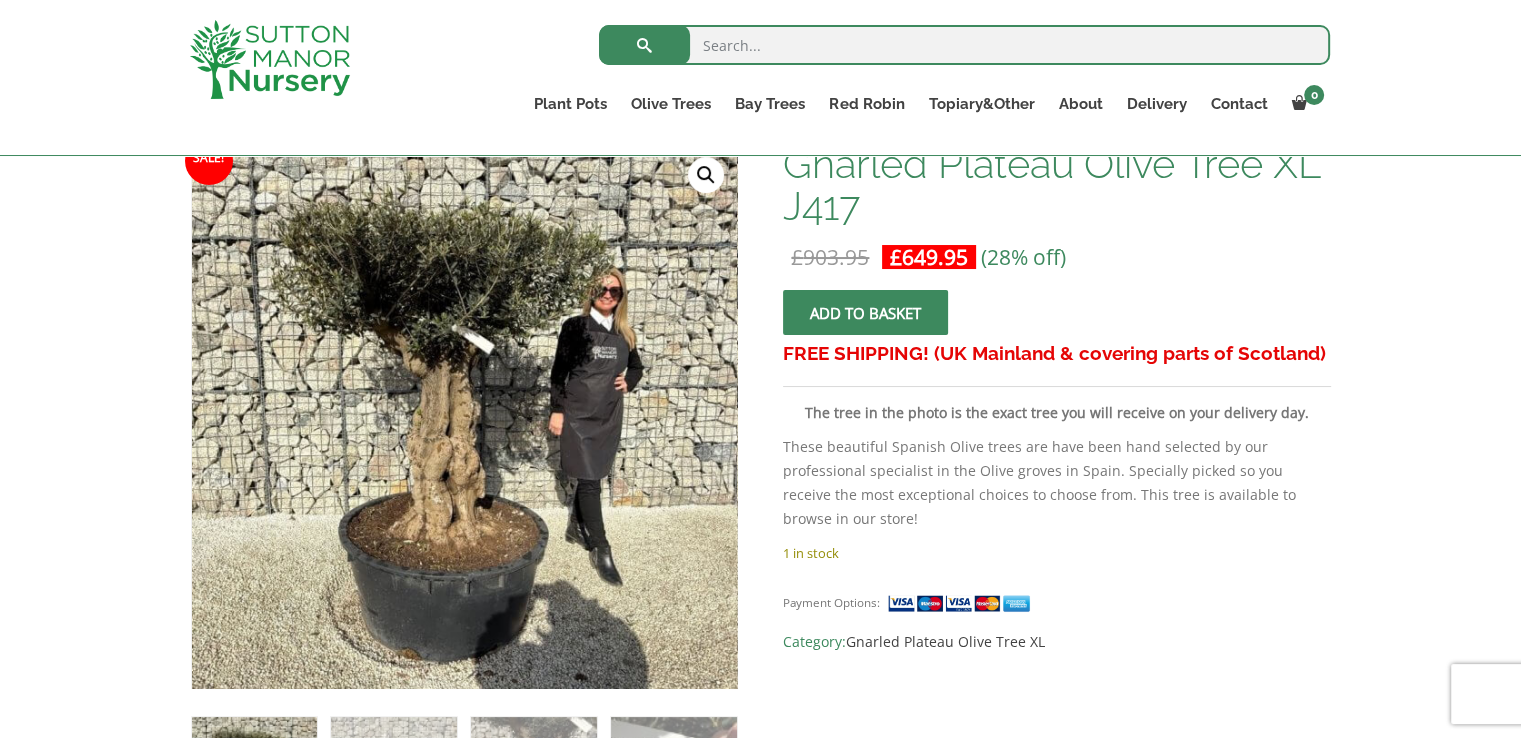 scroll, scrollTop: 315, scrollLeft: 0, axis: vertical 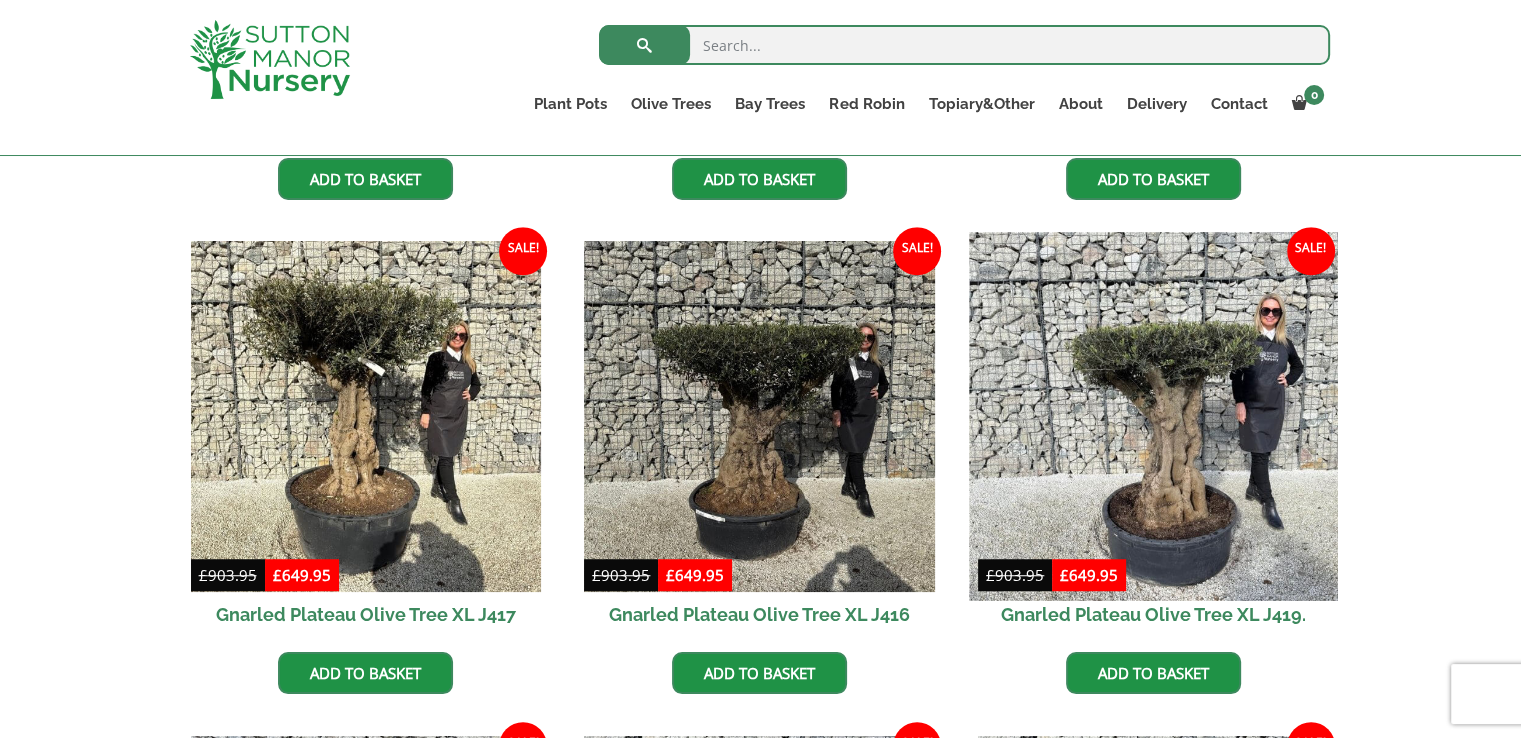 click at bounding box center (1153, 417) 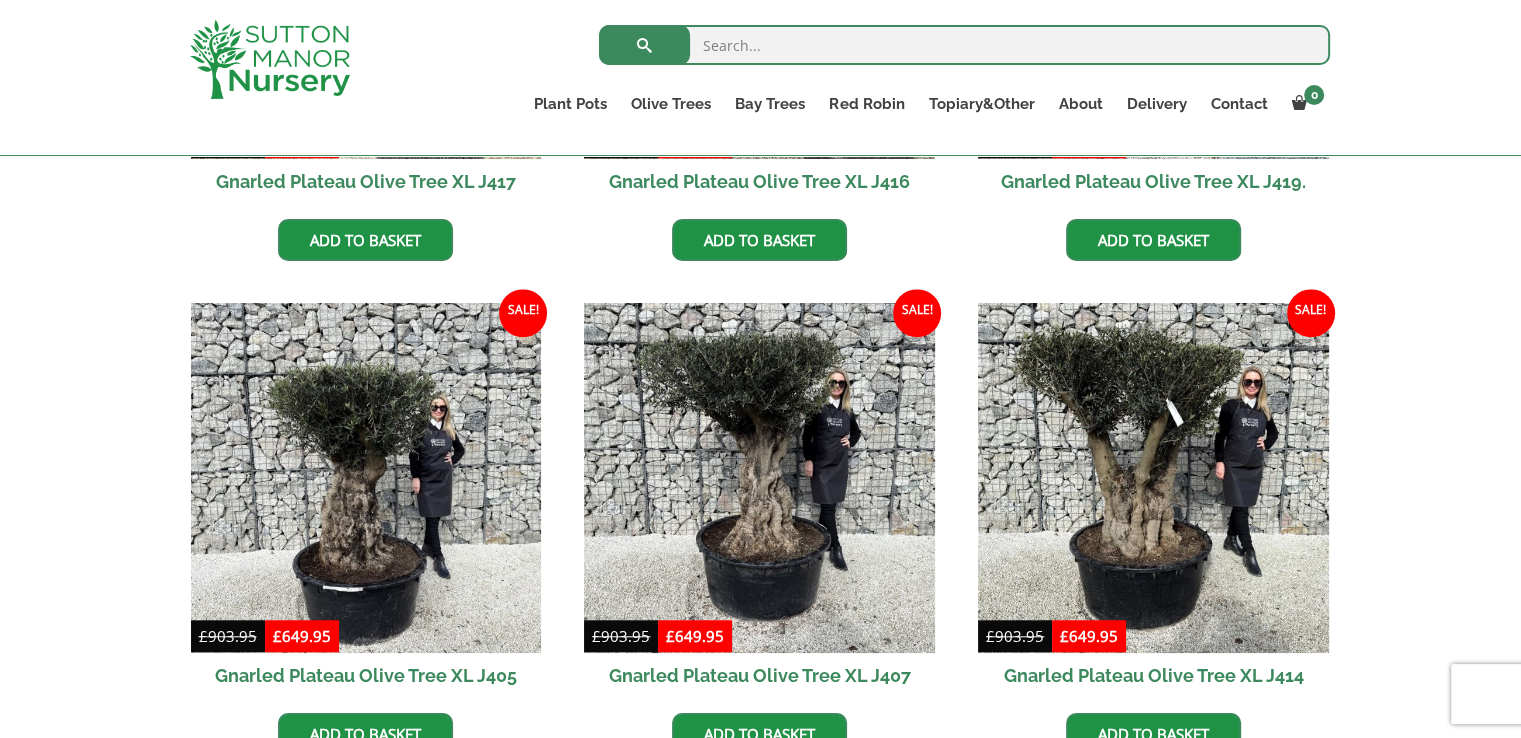 scroll, scrollTop: 1760, scrollLeft: 0, axis: vertical 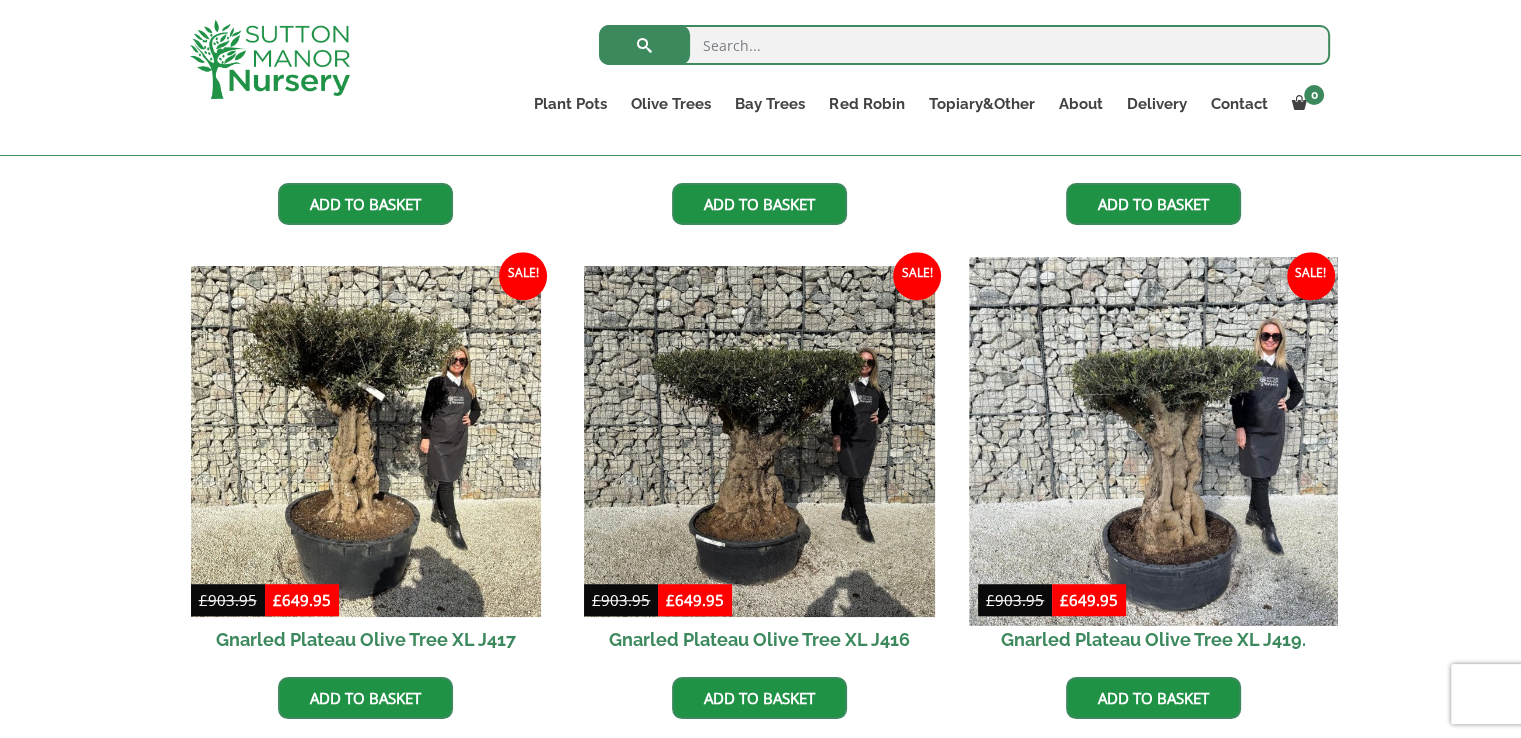 click at bounding box center [1153, 442] 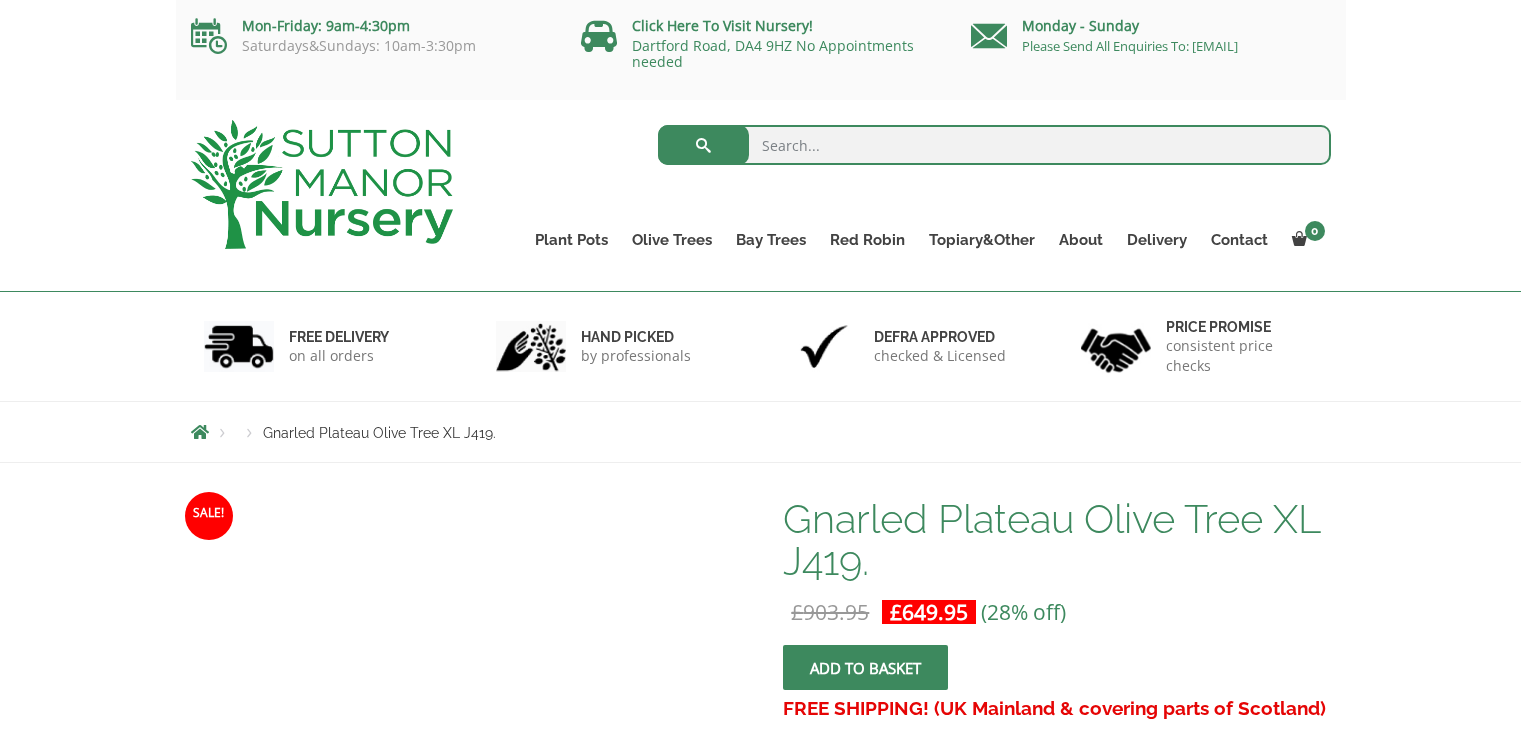 scroll, scrollTop: 0, scrollLeft: 0, axis: both 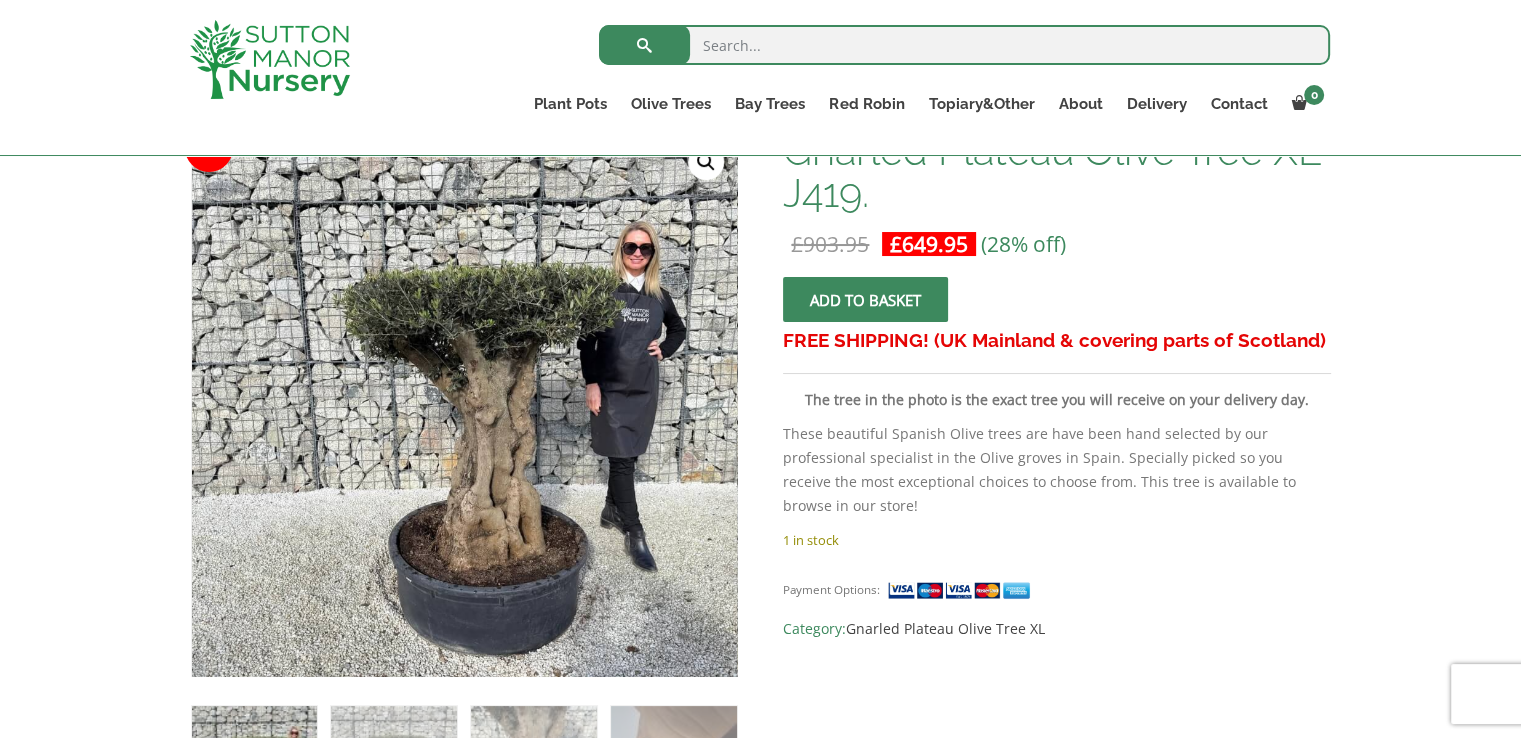 drag, startPoint x: 1526, startPoint y: 53, endPoint x: 1532, endPoint y: 130, distance: 77.23341 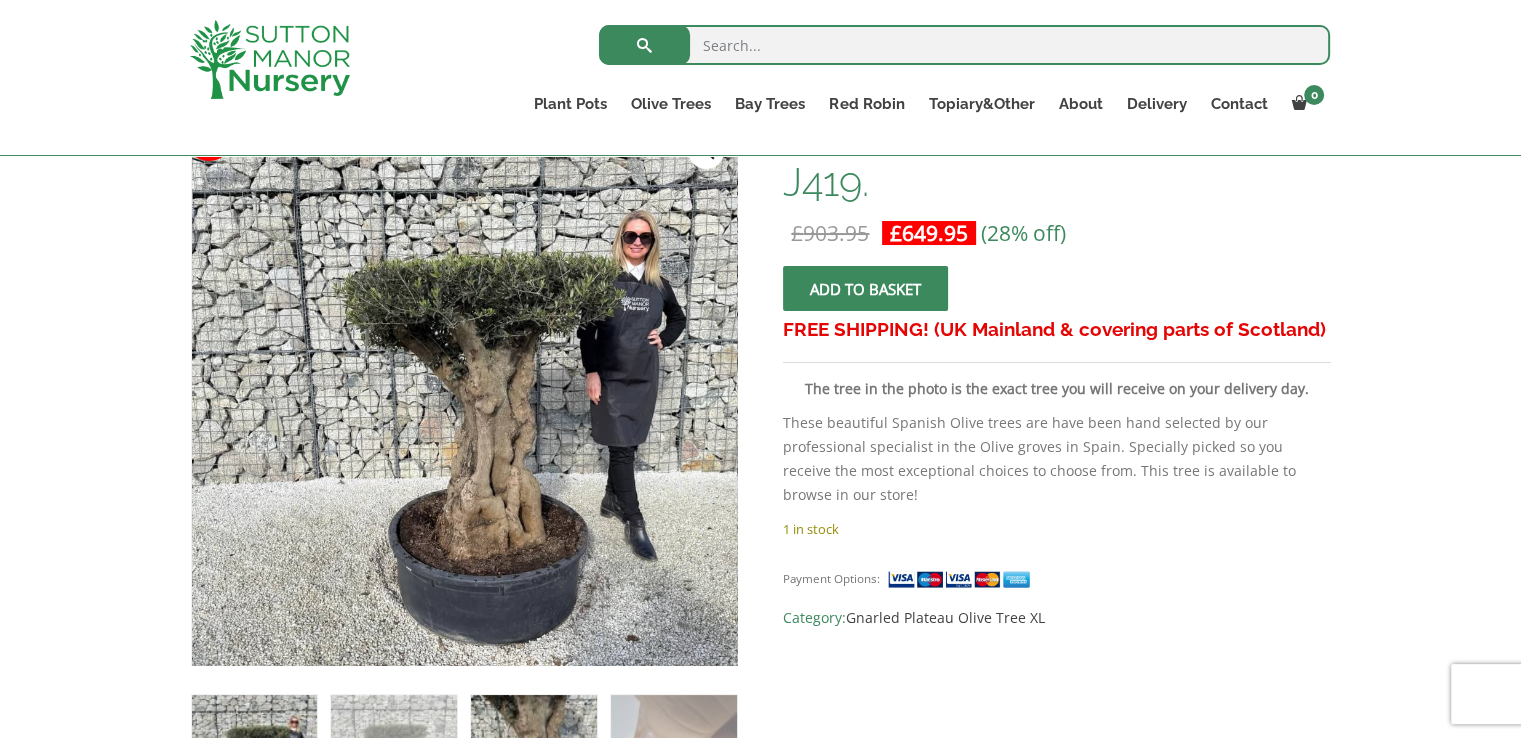 click at bounding box center [533, 757] 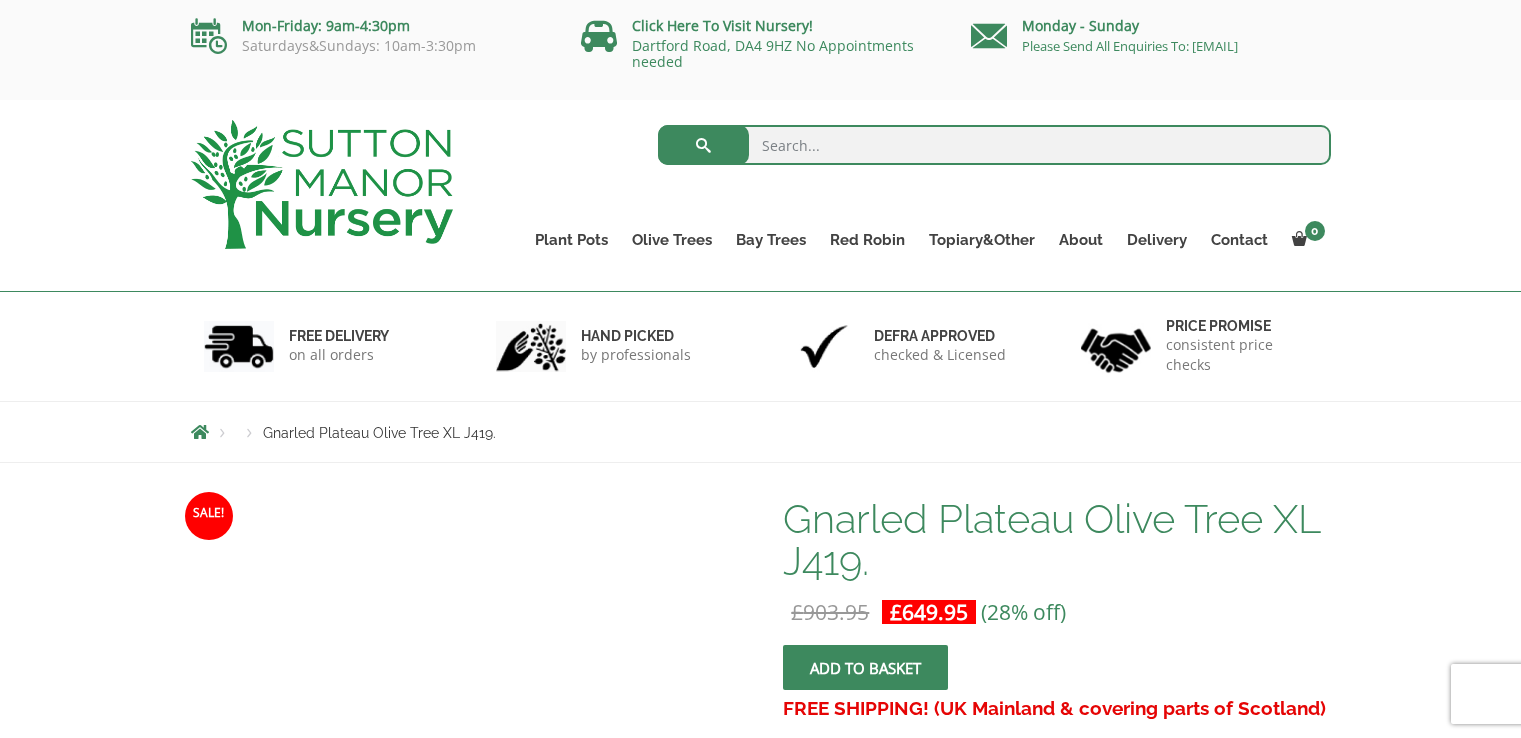 scroll, scrollTop: 0, scrollLeft: 0, axis: both 